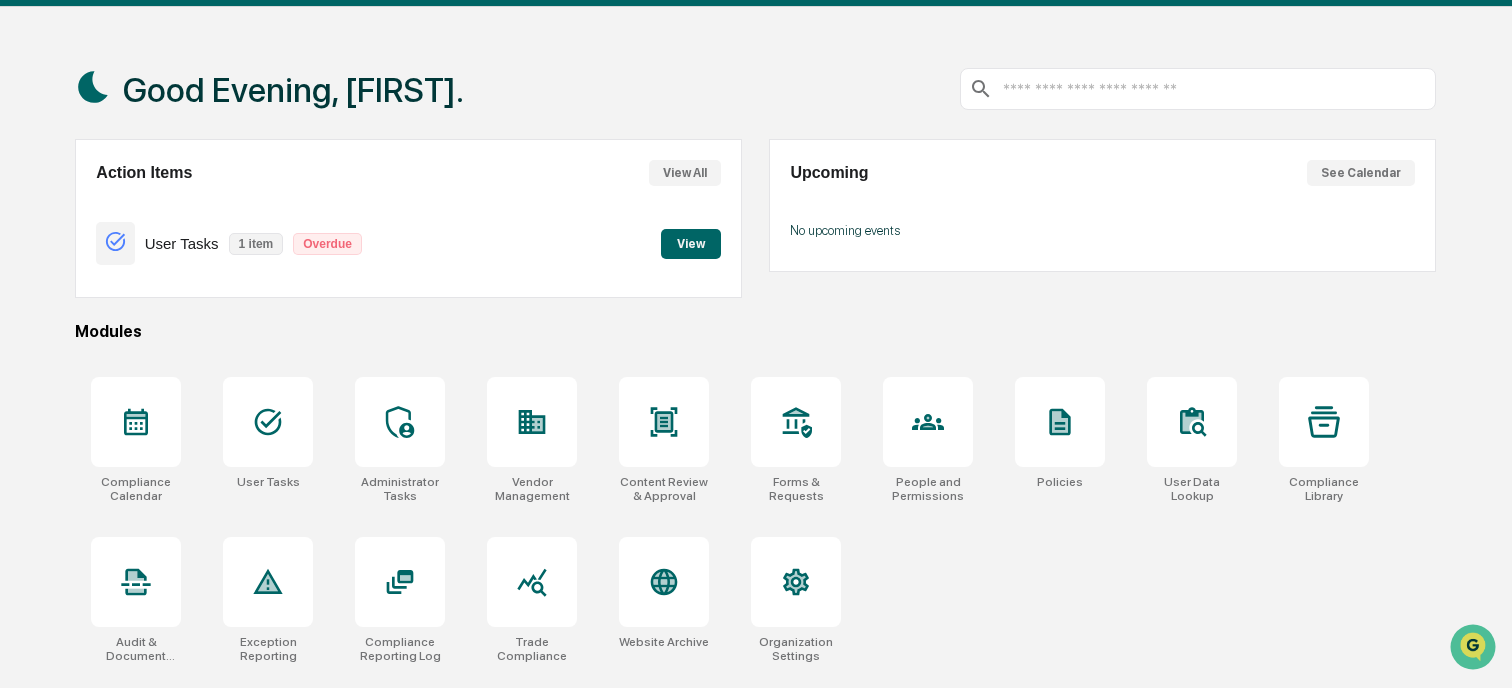 scroll, scrollTop: 95, scrollLeft: 0, axis: vertical 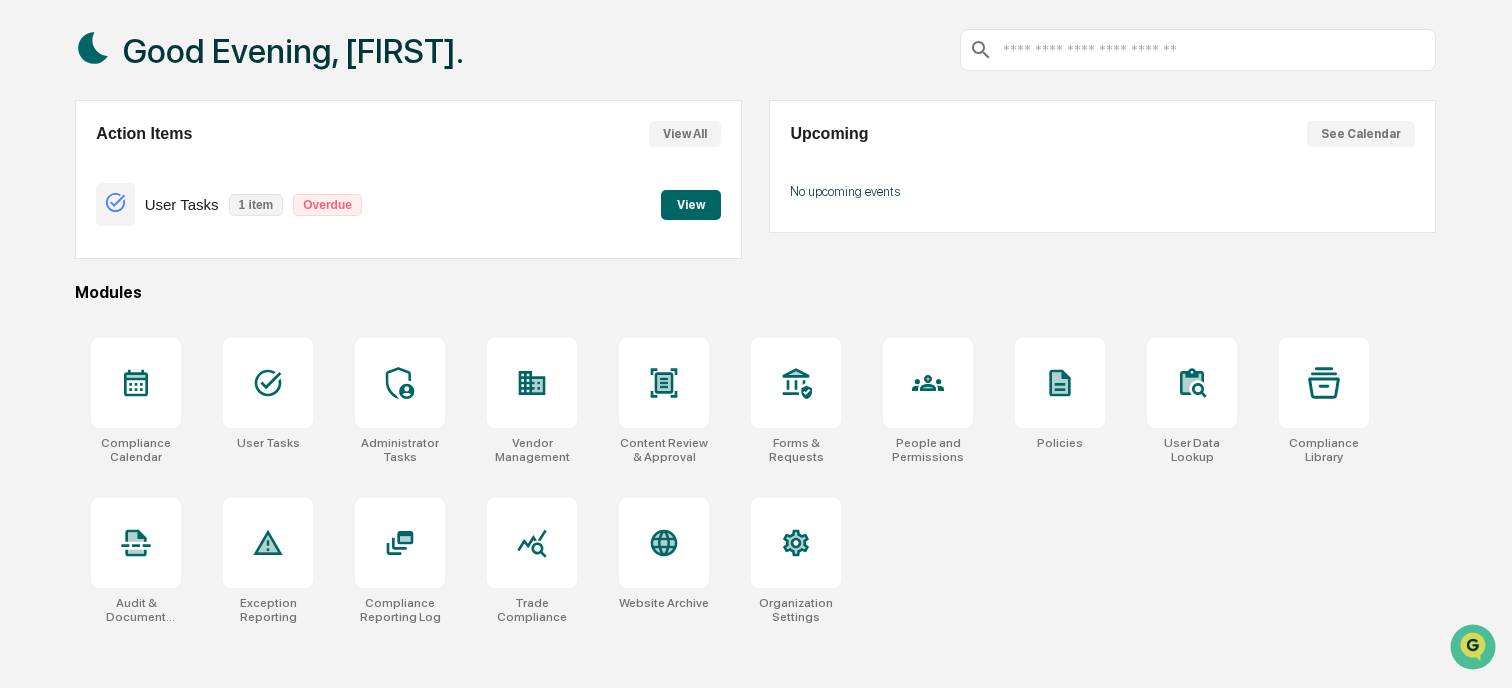 click on "View" at bounding box center [691, 205] 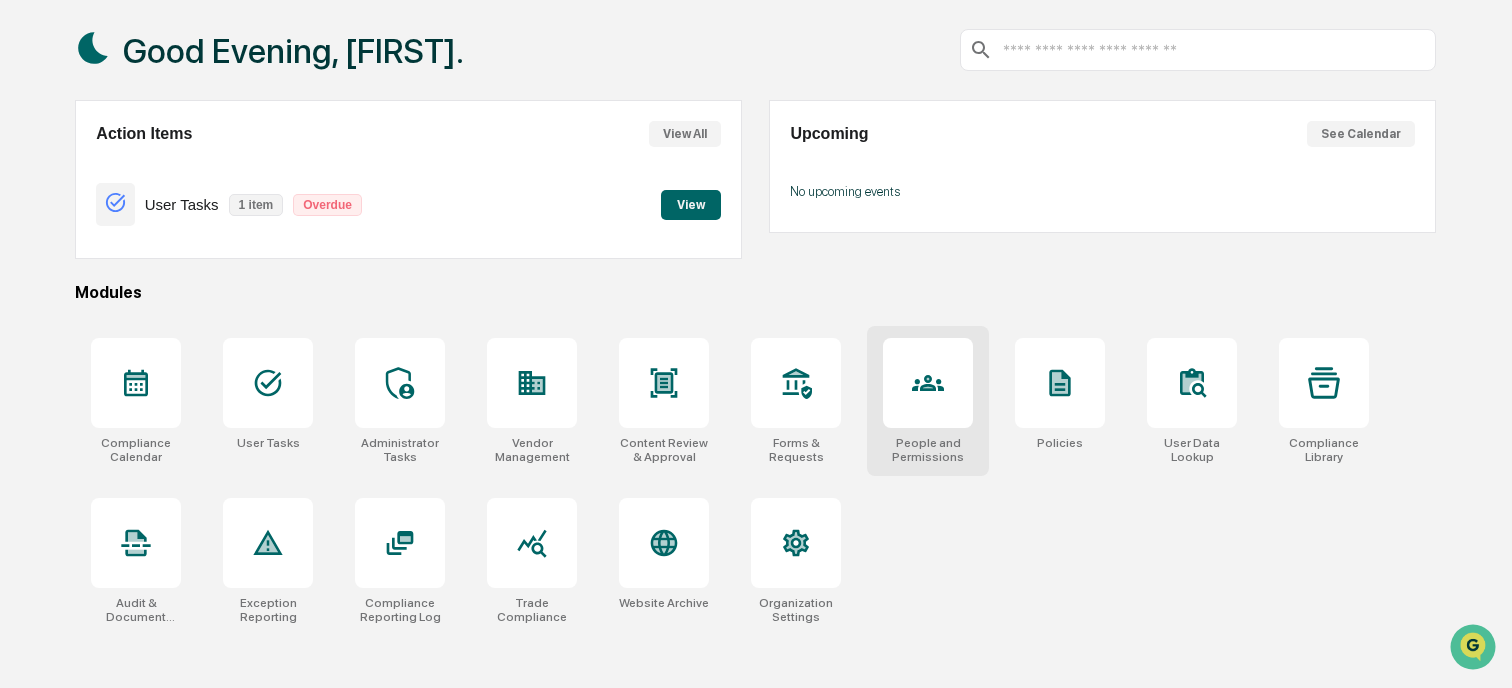 click at bounding box center [928, 383] 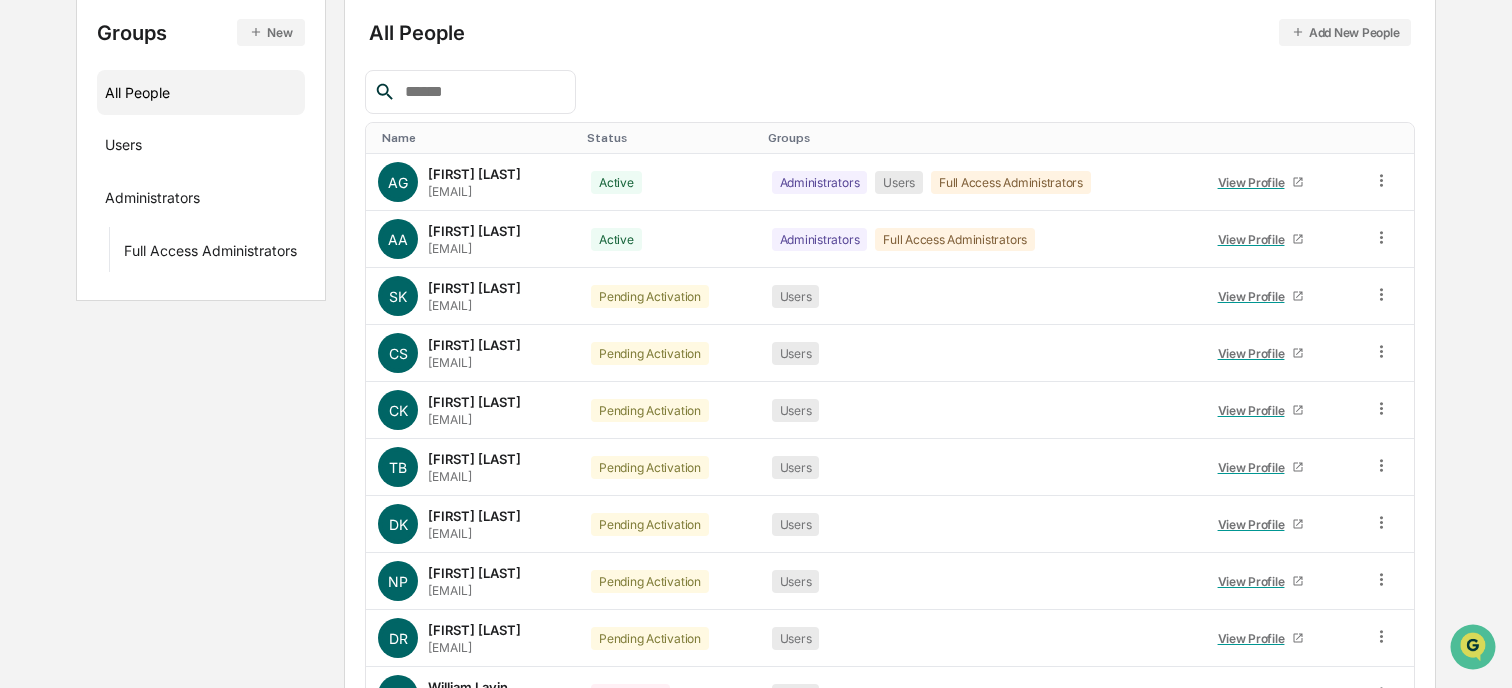 scroll, scrollTop: 268, scrollLeft: 0, axis: vertical 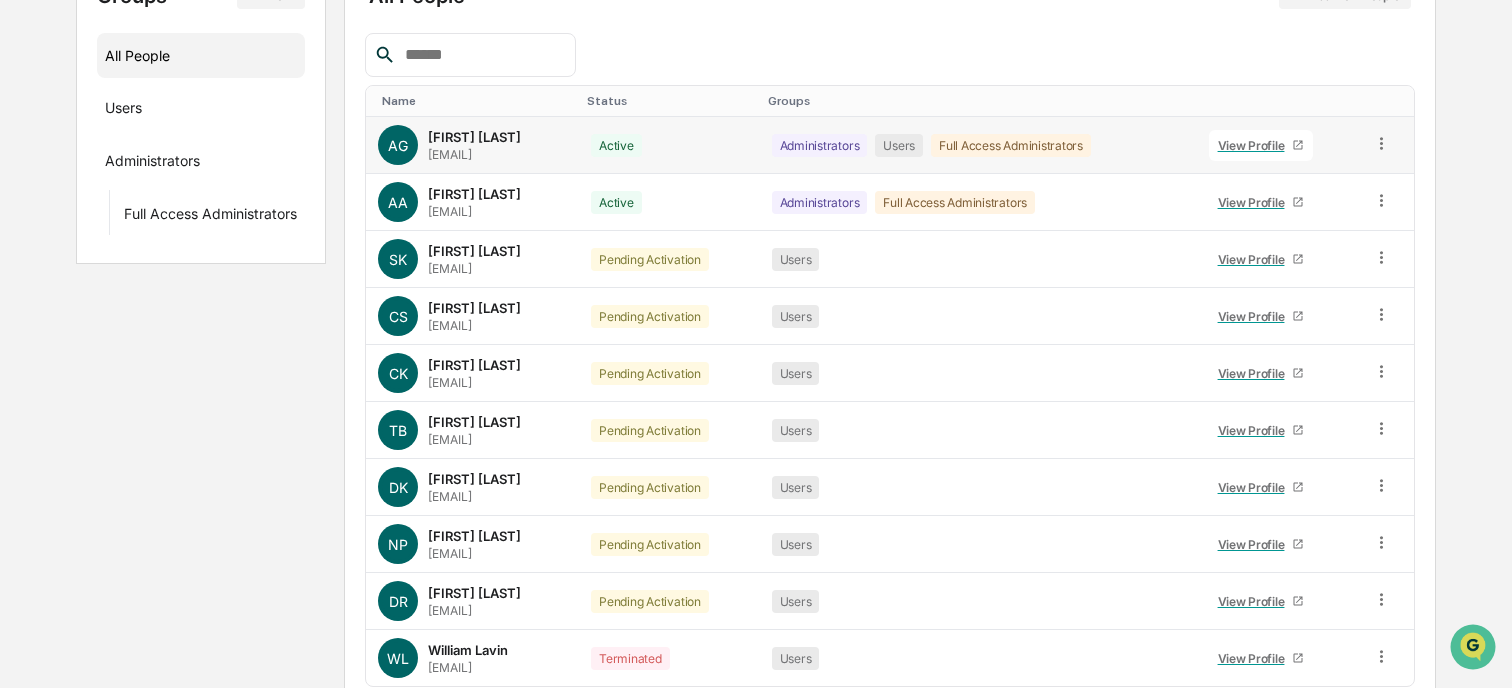 click on "AG" at bounding box center [398, 145] 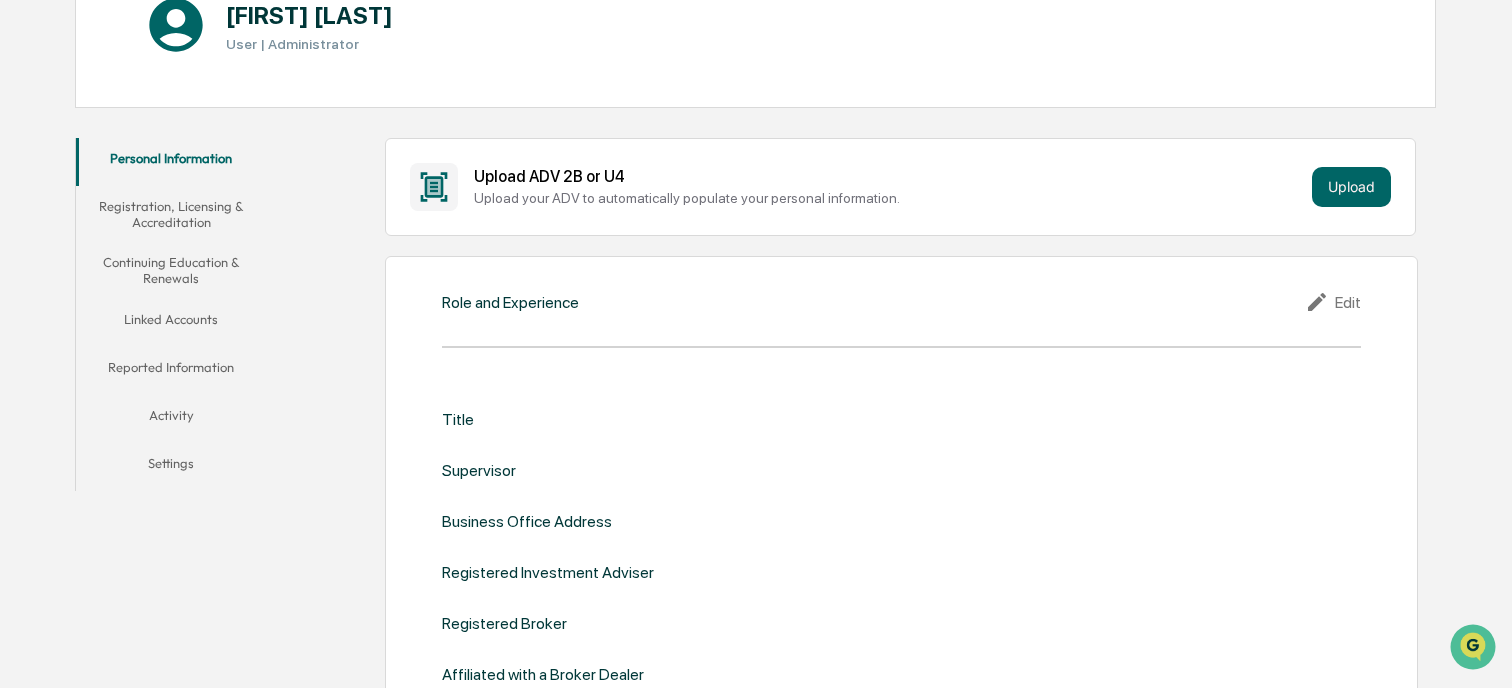 scroll, scrollTop: 256, scrollLeft: 0, axis: vertical 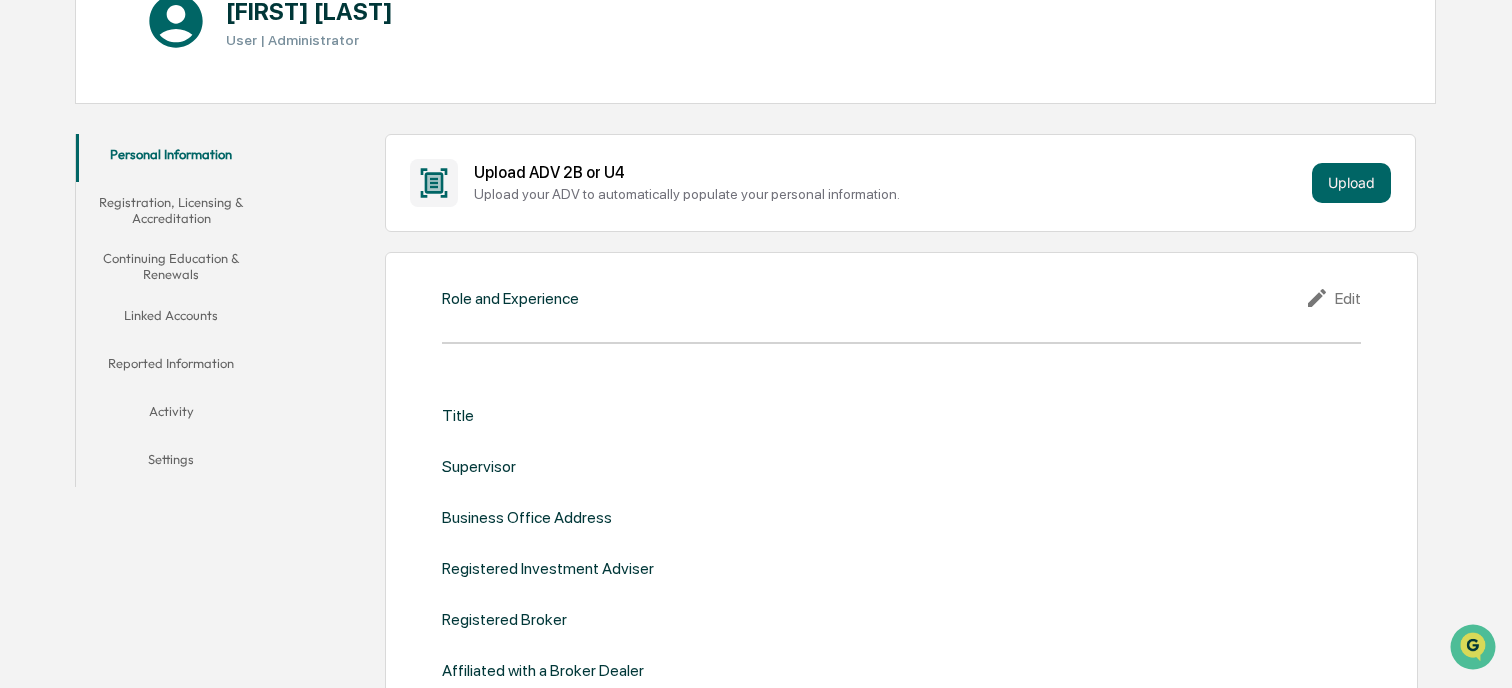 click on "Linked Accounts" at bounding box center (171, 319) 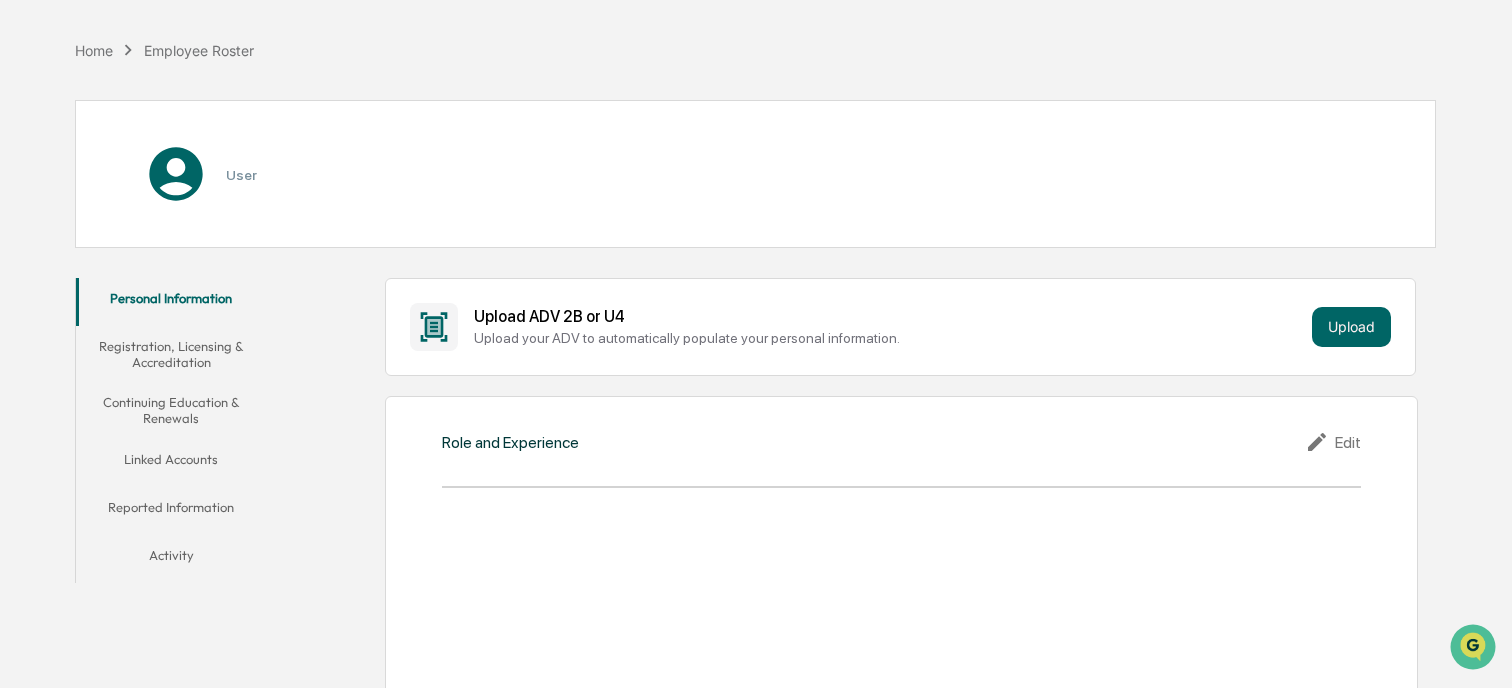 scroll, scrollTop: 256, scrollLeft: 0, axis: vertical 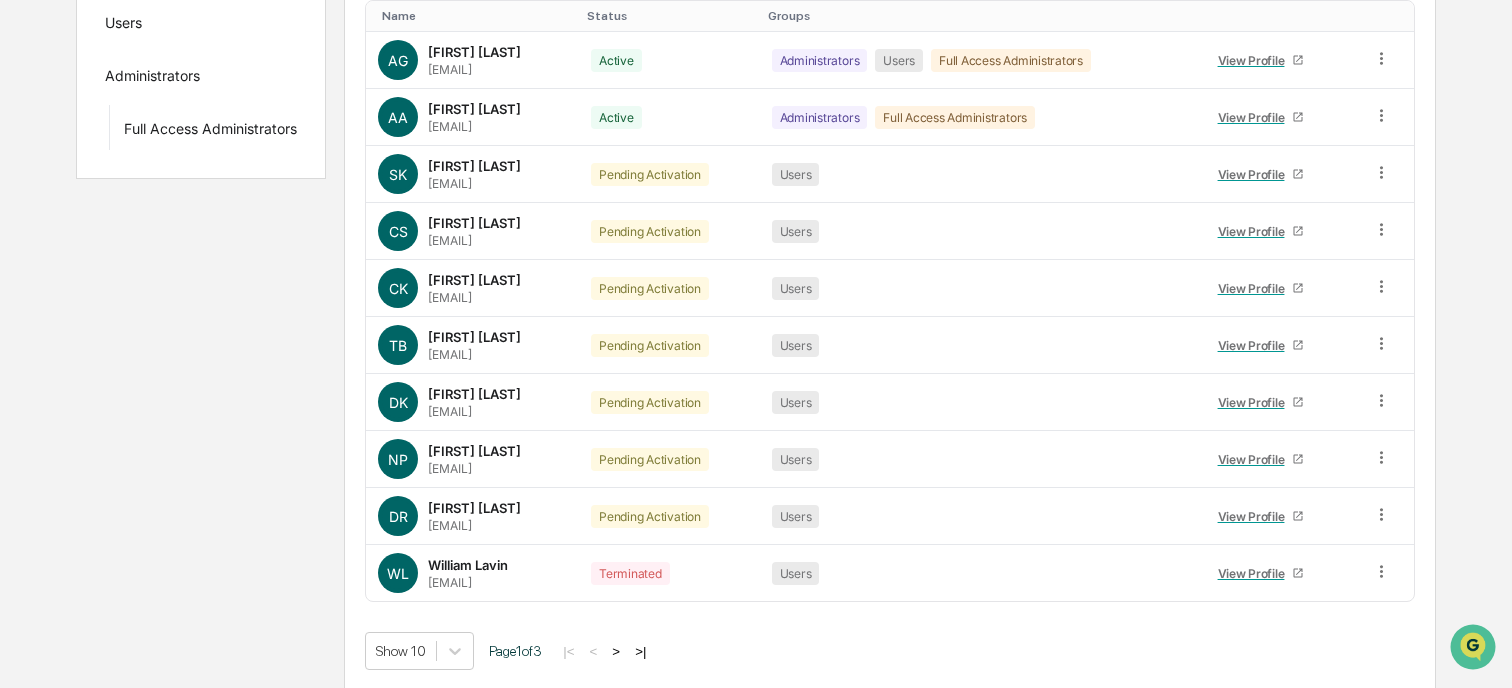 click on ">" at bounding box center [616, 651] 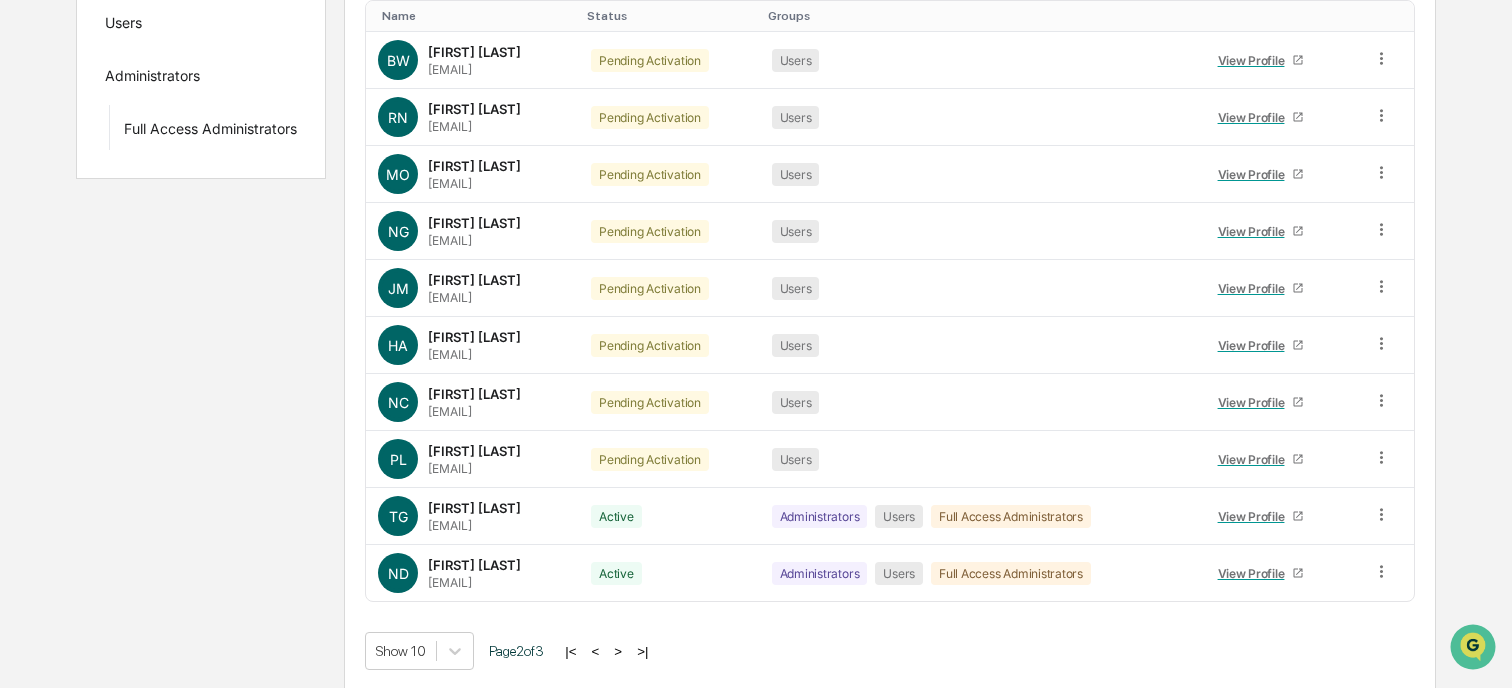 click on ">" at bounding box center [618, 651] 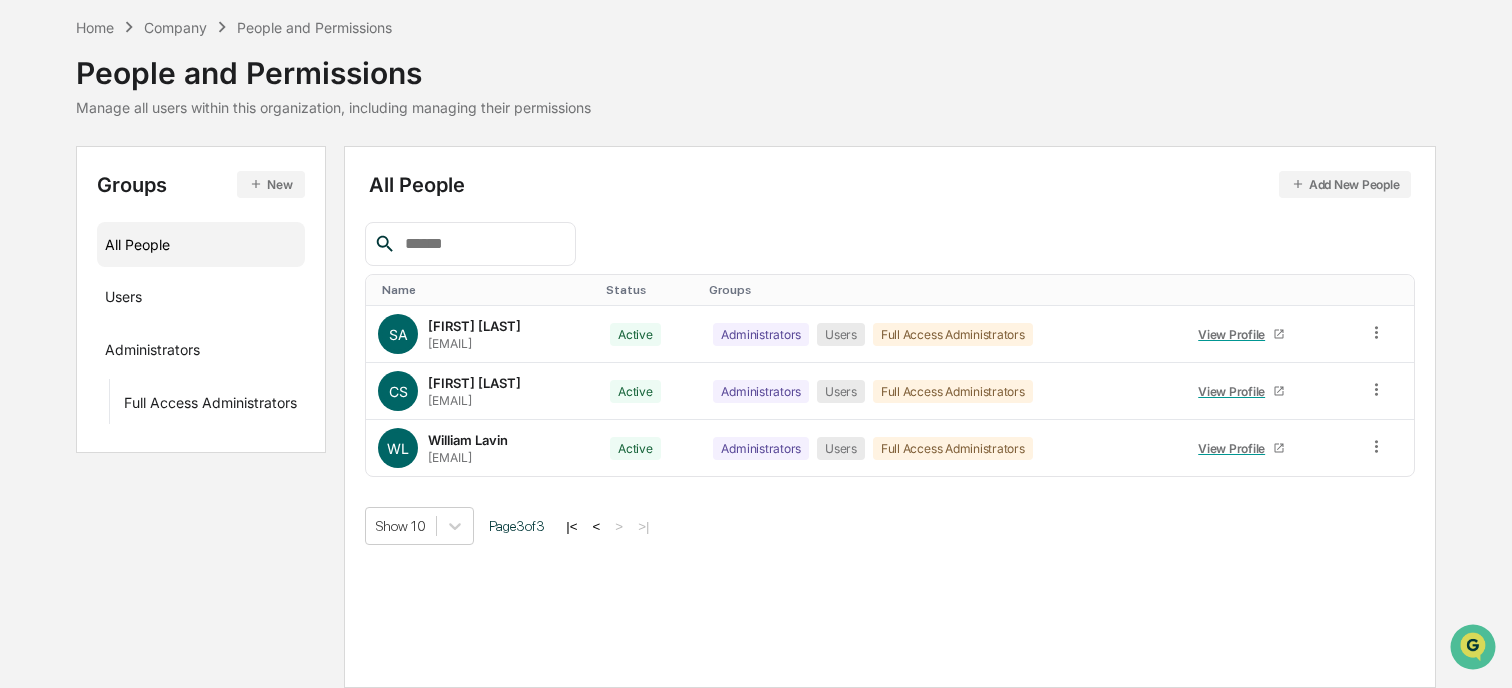 scroll, scrollTop: 78, scrollLeft: 0, axis: vertical 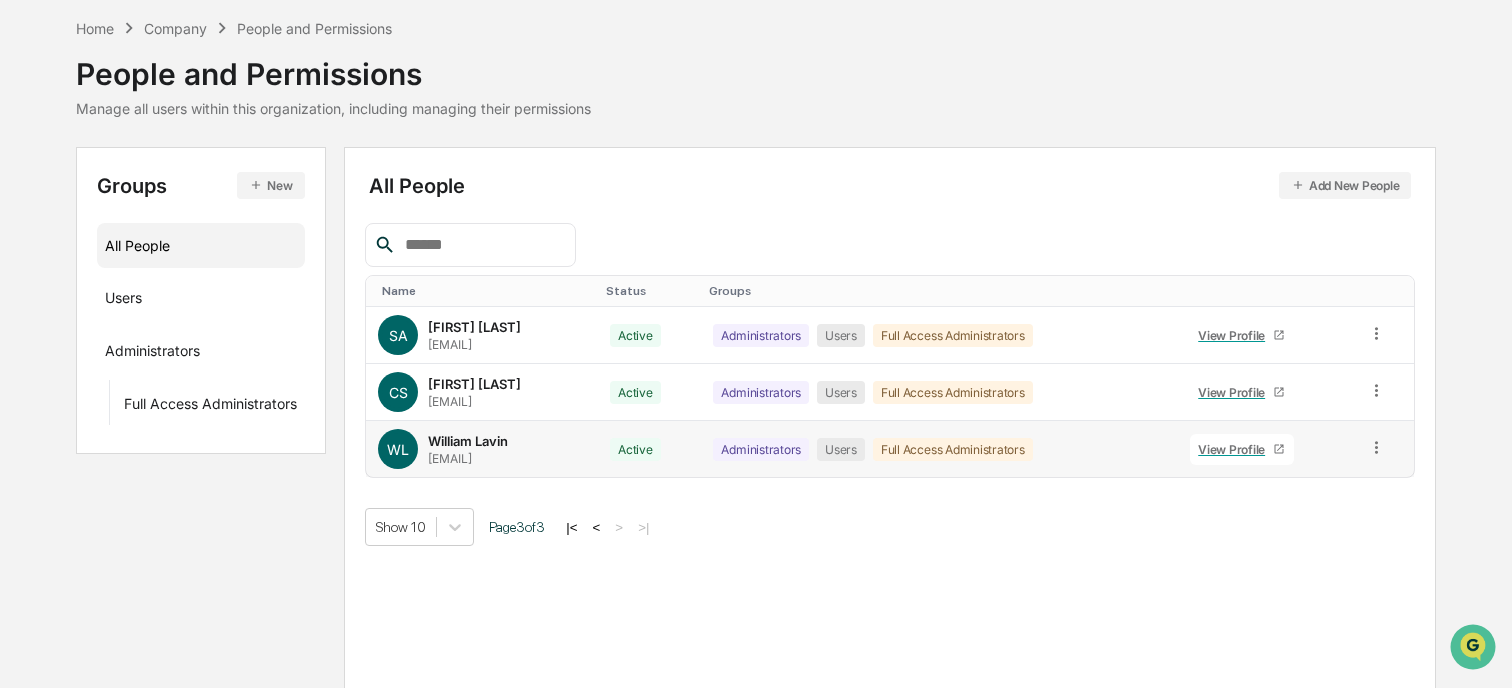click on "View Profile" at bounding box center (1242, 449) 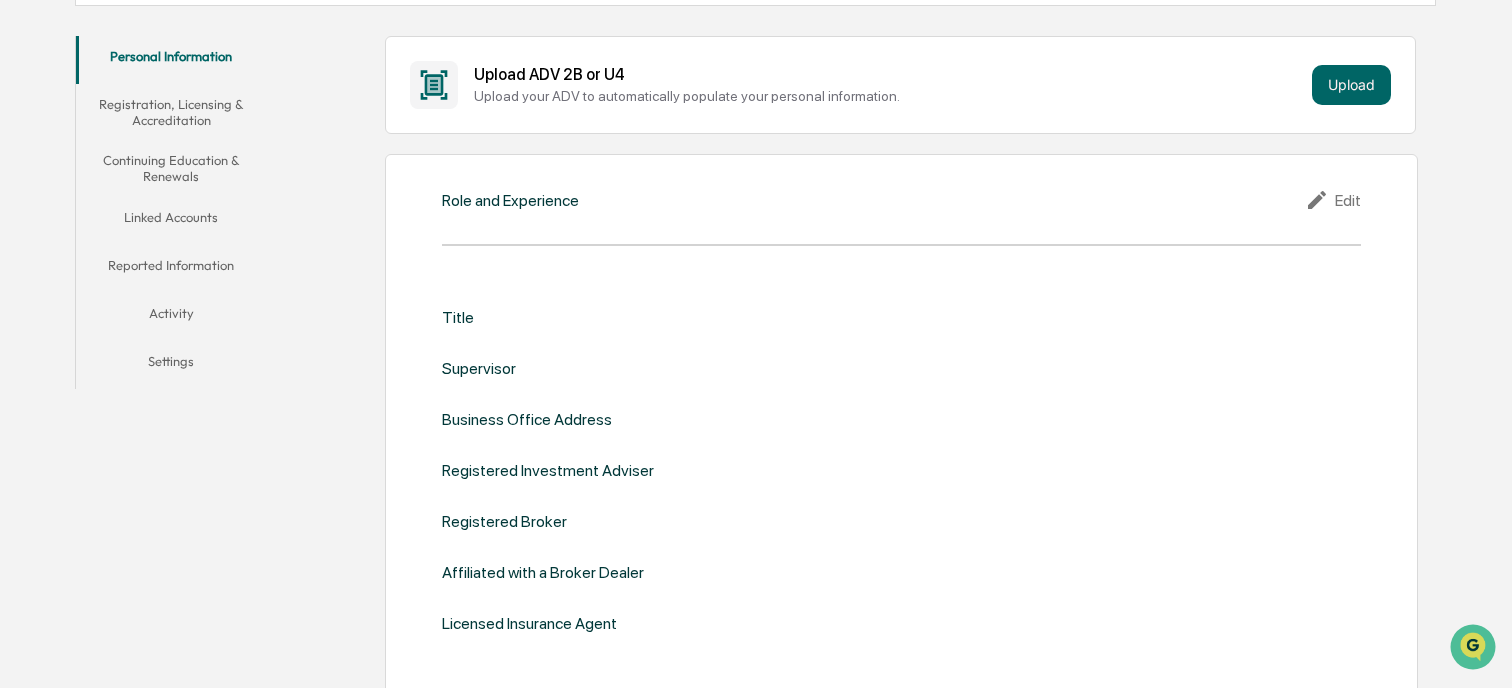scroll, scrollTop: 355, scrollLeft: 0, axis: vertical 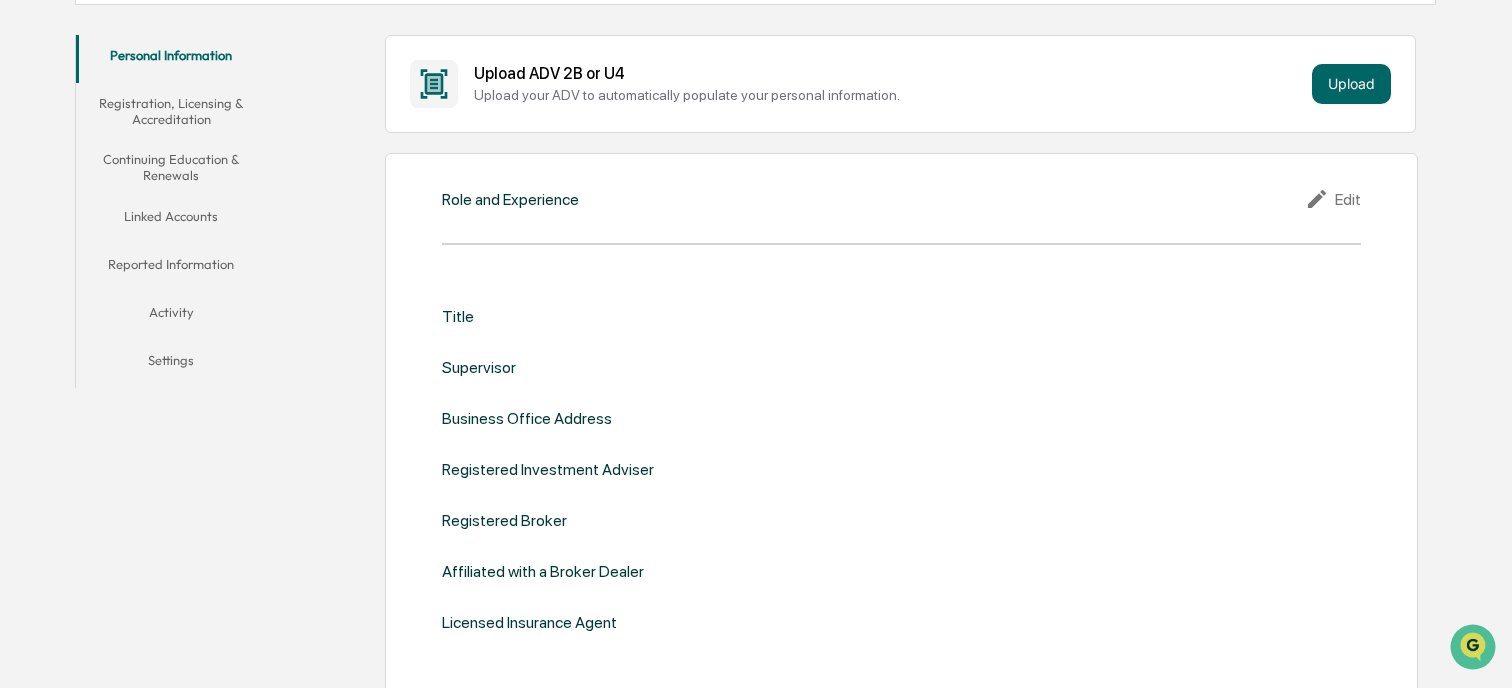 click on "Linked Accounts" at bounding box center [171, 220] 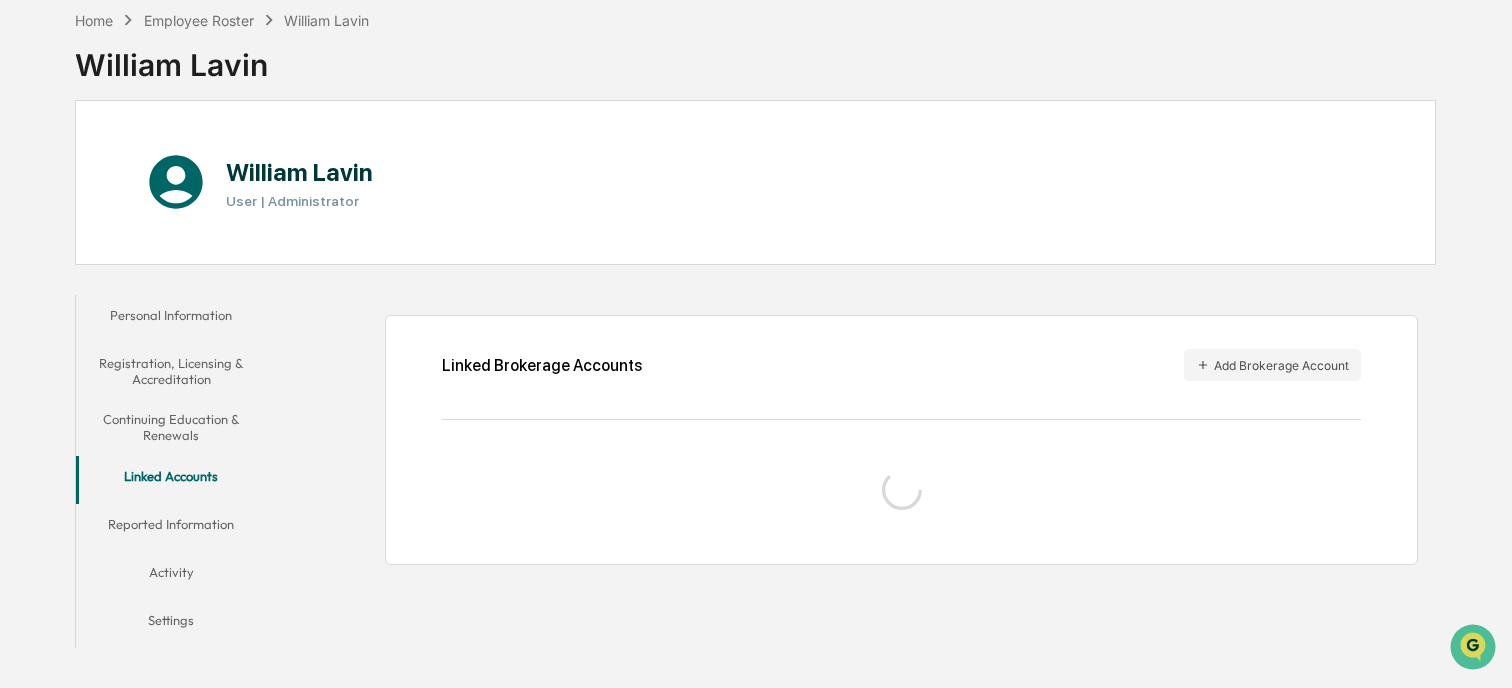 scroll, scrollTop: 218, scrollLeft: 0, axis: vertical 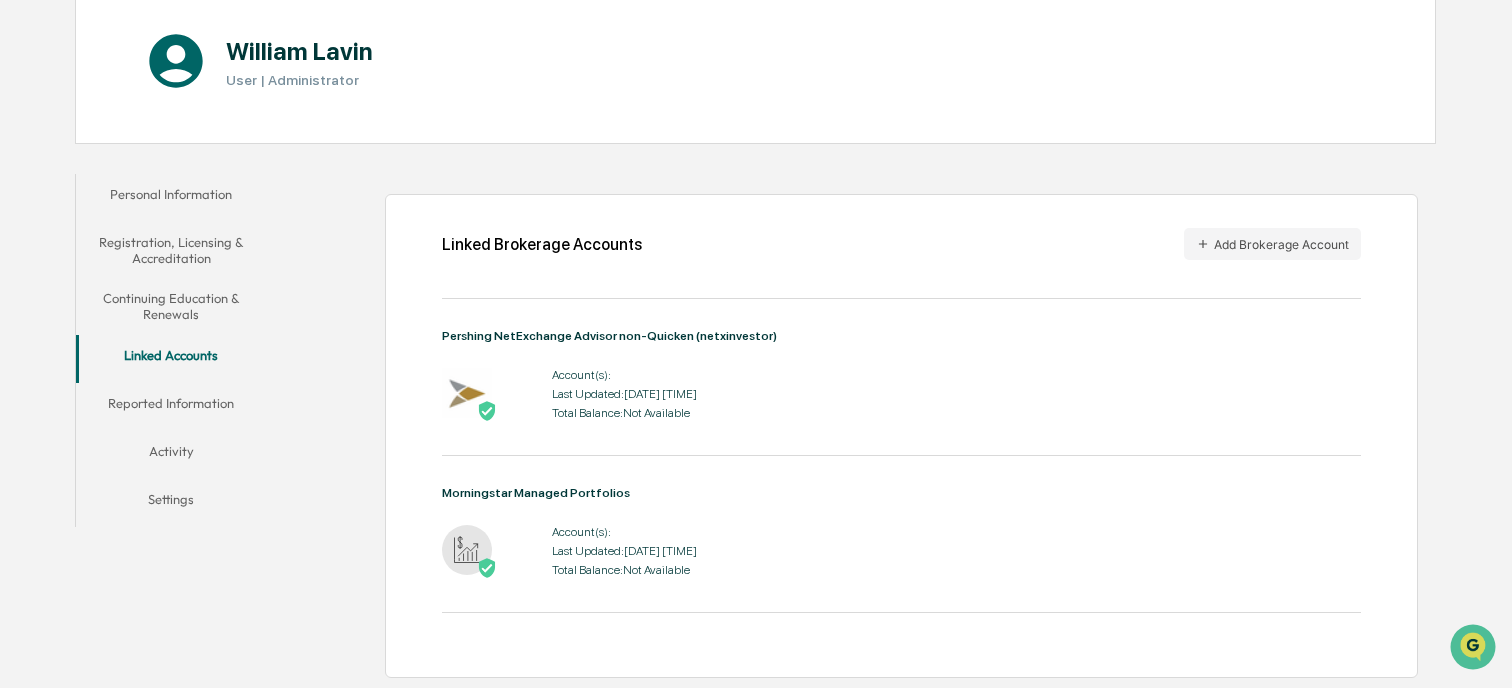 click at bounding box center (467, 393) 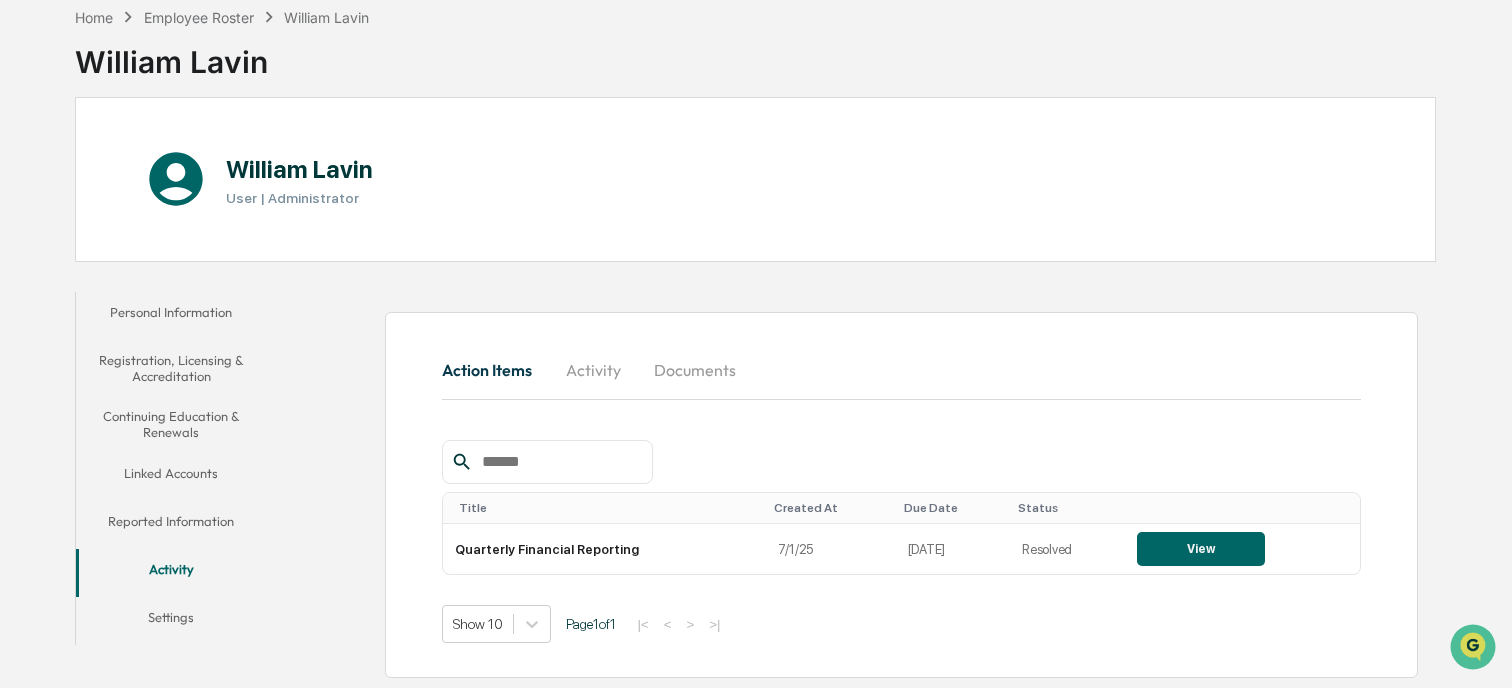 scroll, scrollTop: 97, scrollLeft: 0, axis: vertical 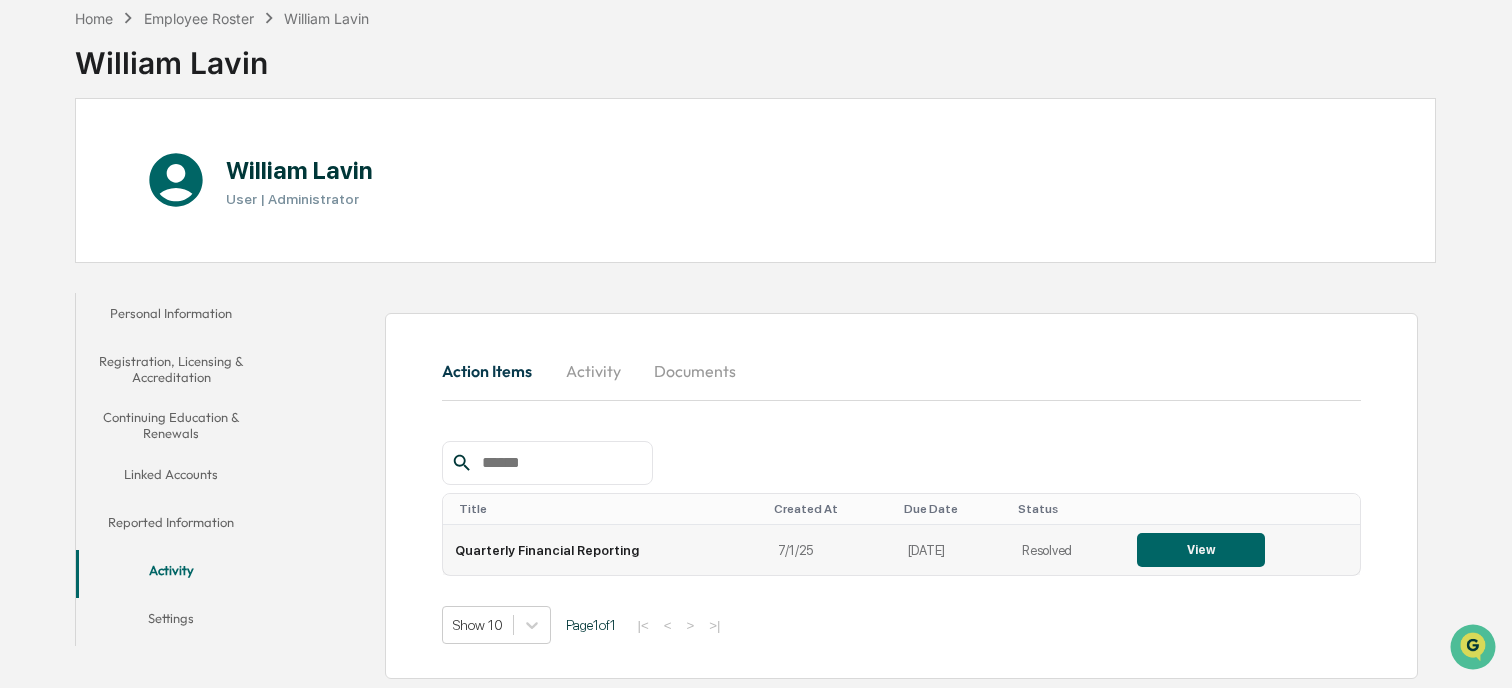 click on "View" at bounding box center [1201, 550] 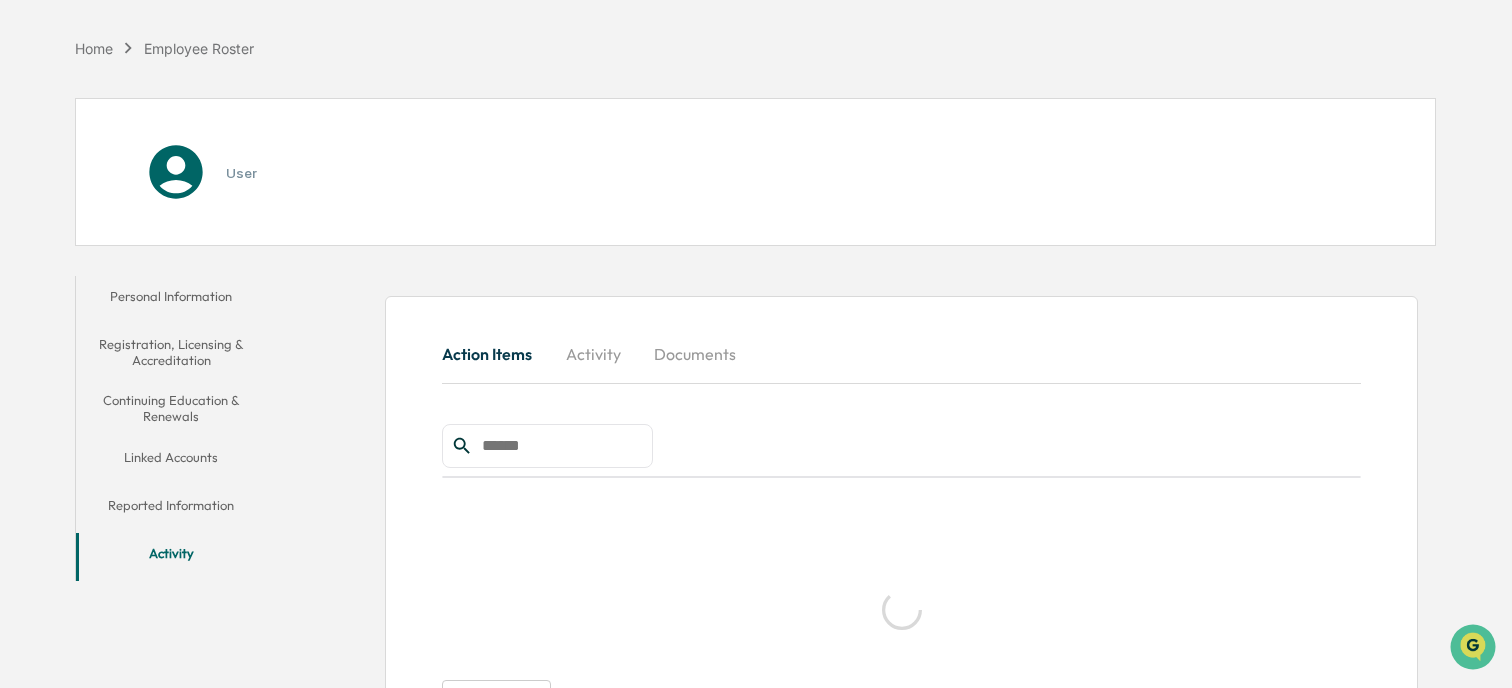 scroll, scrollTop: 97, scrollLeft: 0, axis: vertical 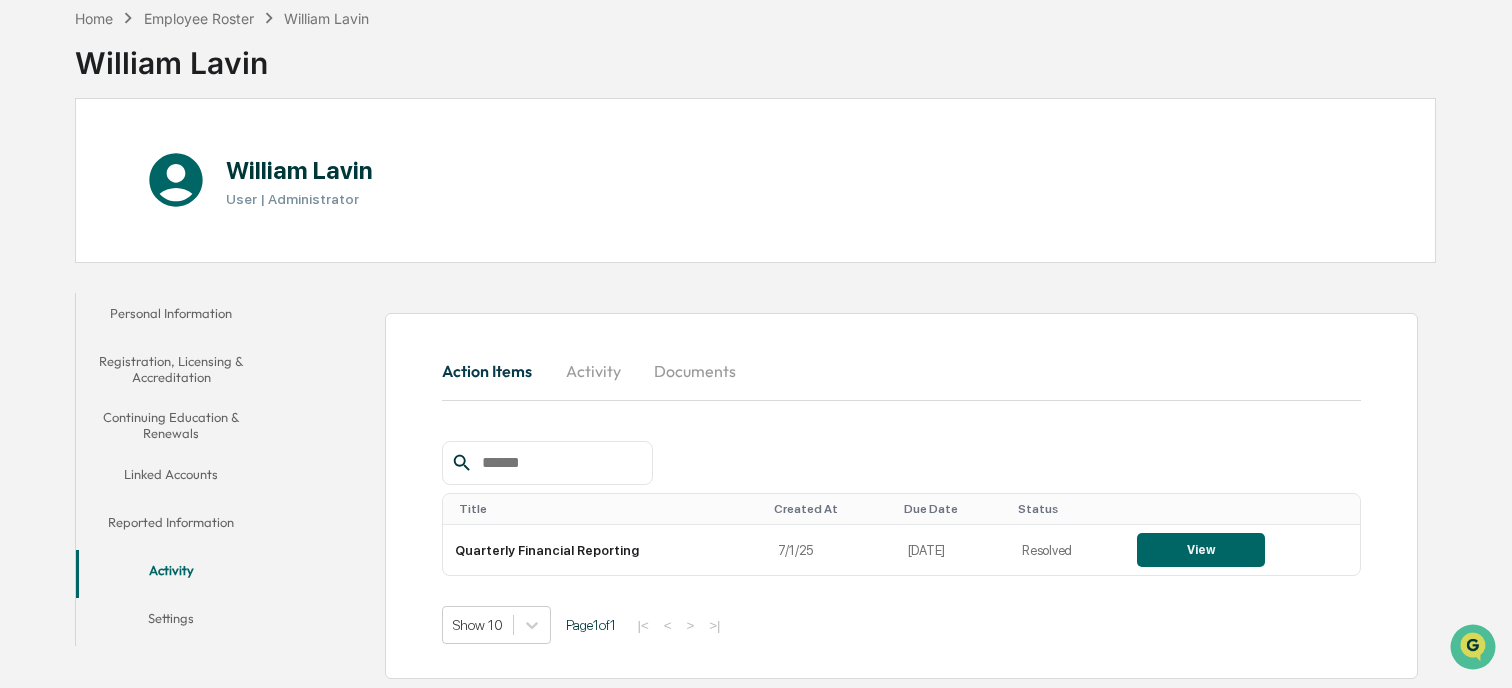 click on "Reported Information" at bounding box center [171, 526] 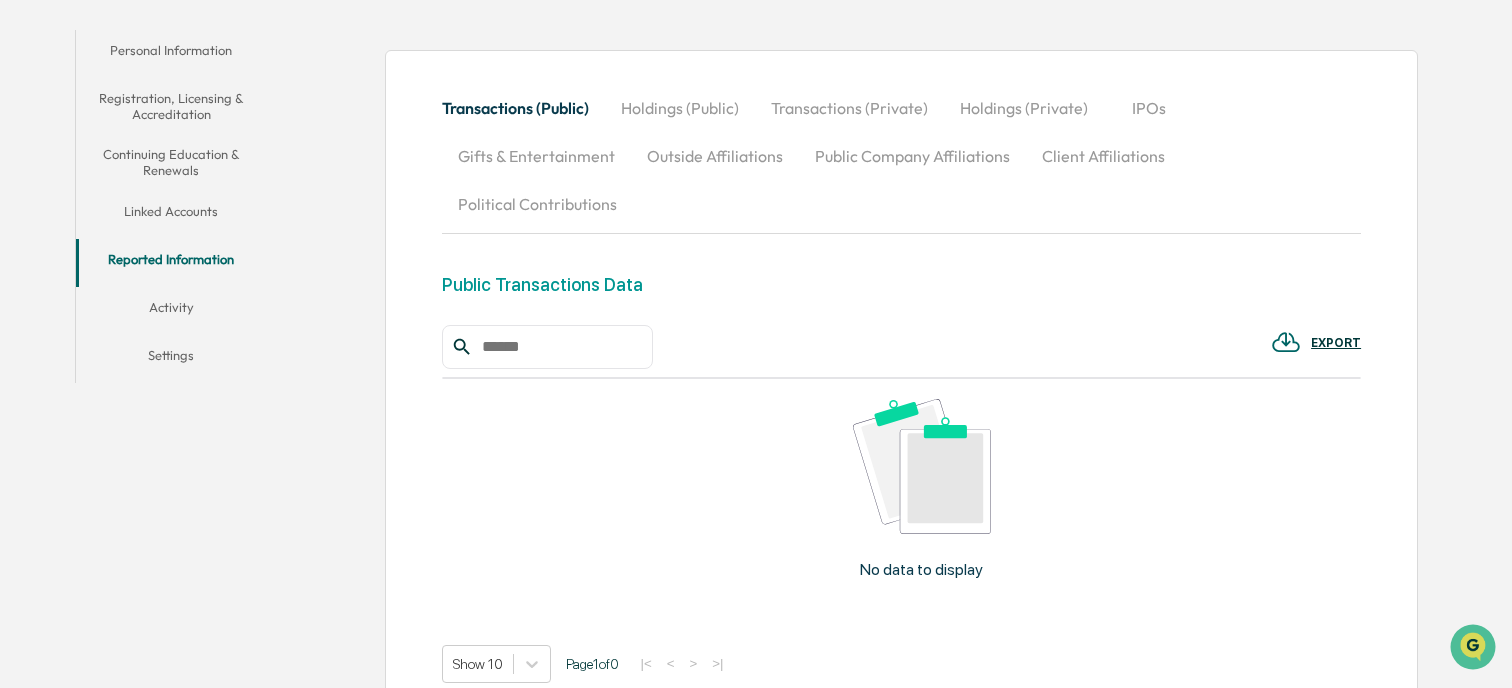 scroll, scrollTop: 361, scrollLeft: 0, axis: vertical 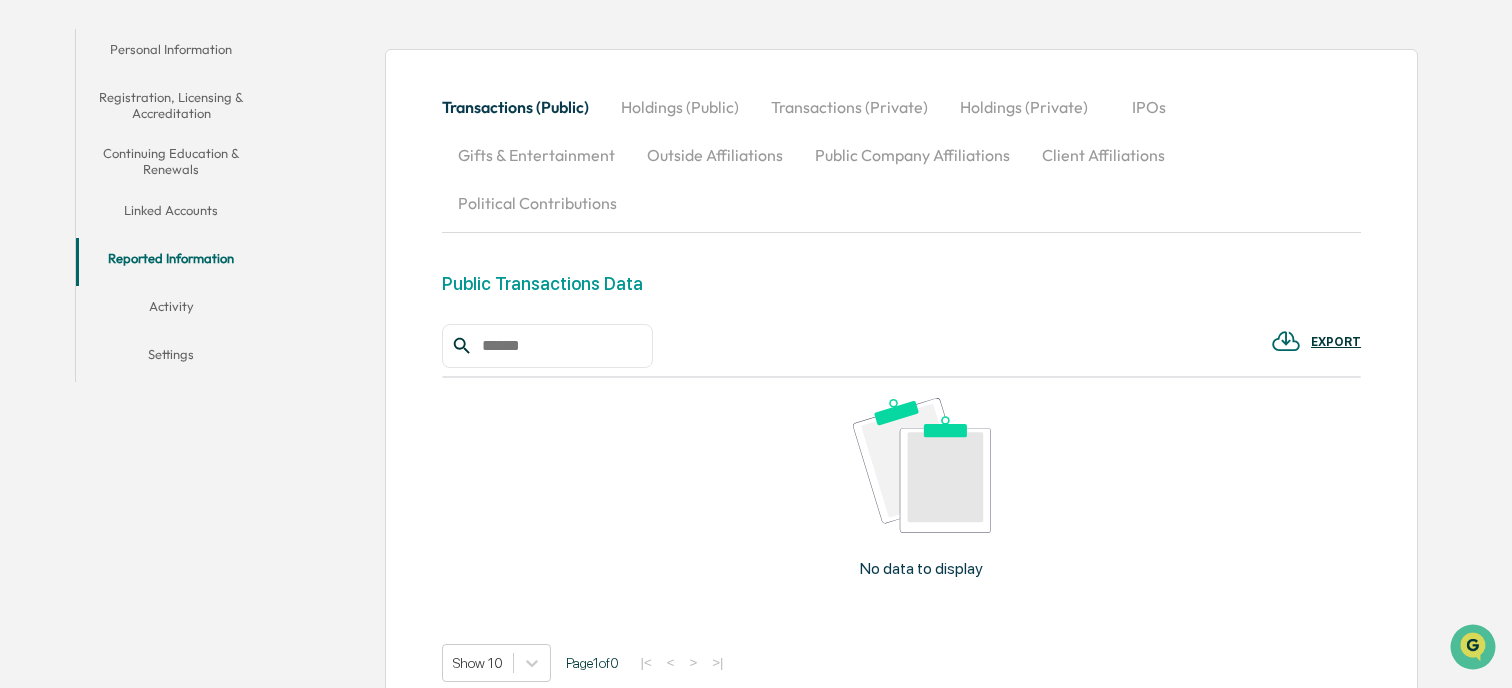 click on "Holdings (Public)" at bounding box center [680, 107] 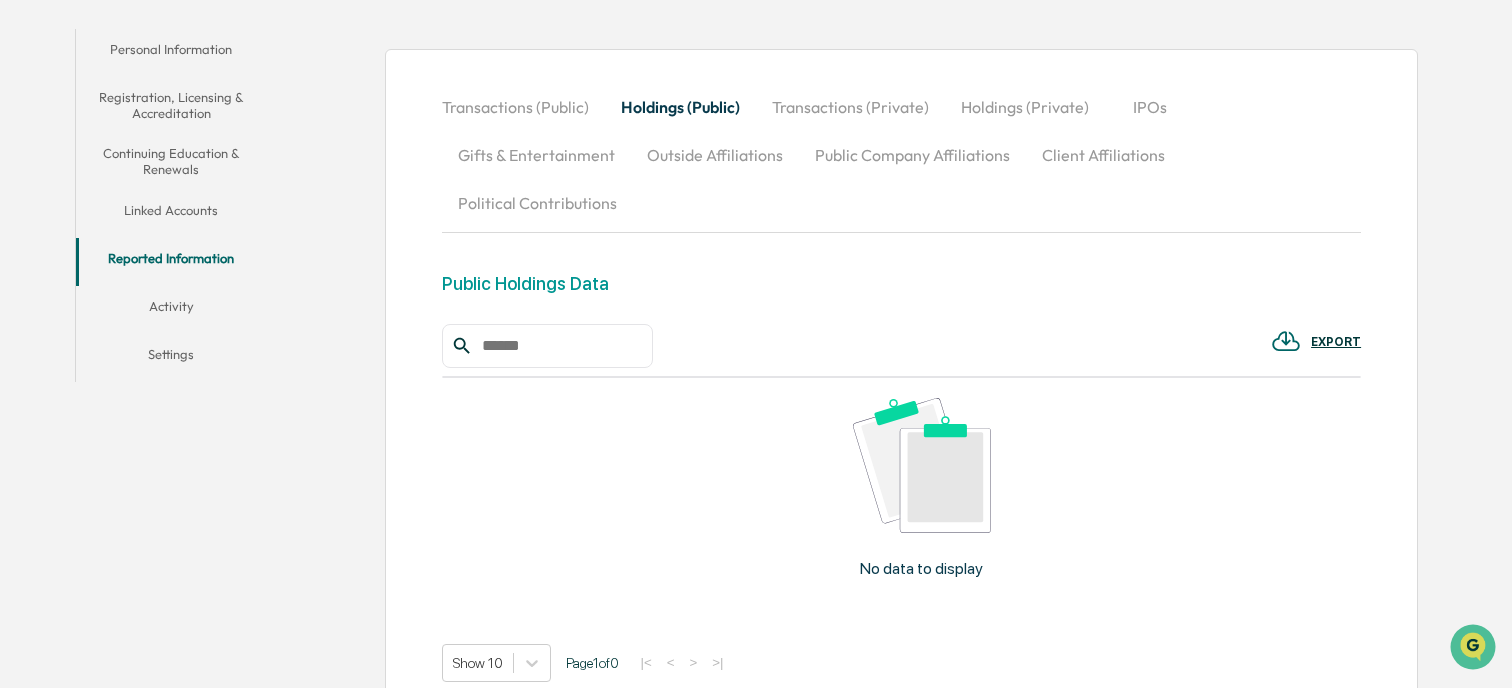 click on "Transactions (Private)" at bounding box center (850, 107) 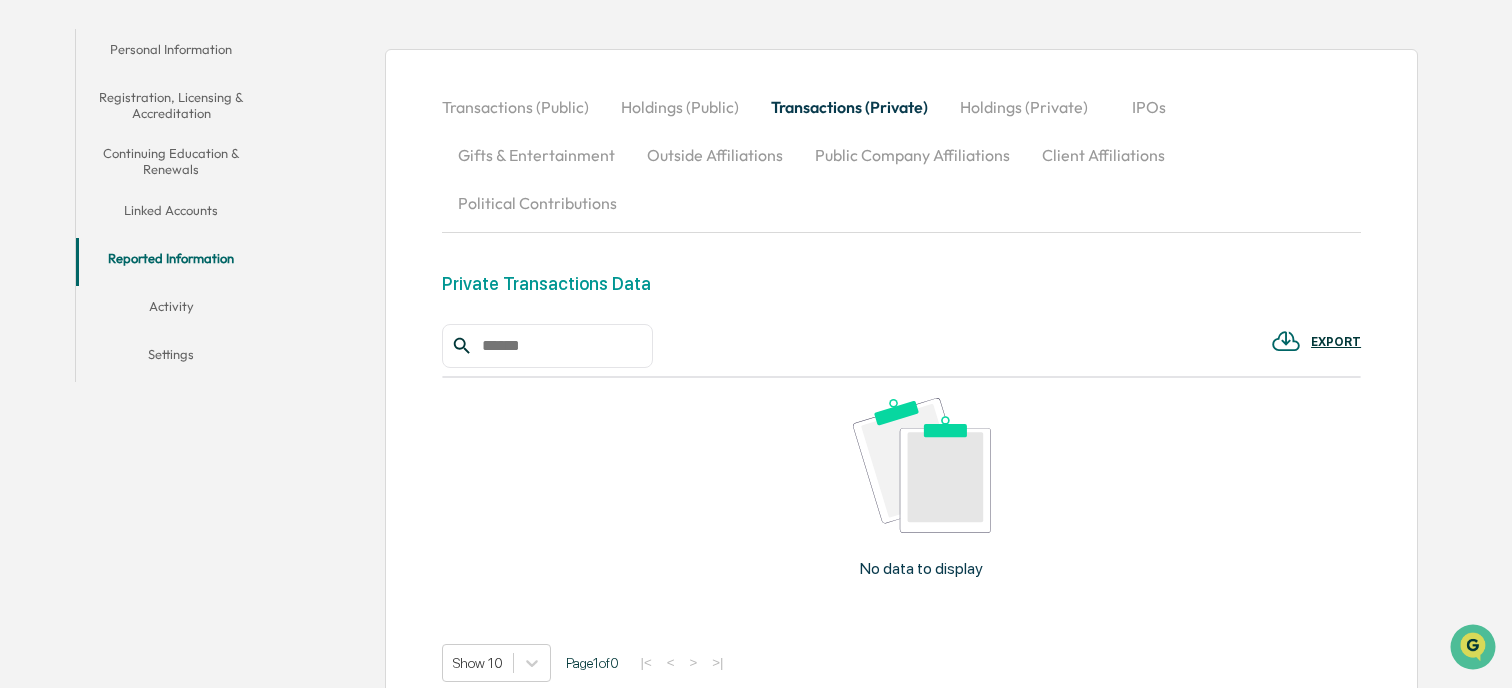 click on "Holdings (Private)" at bounding box center [1024, 107] 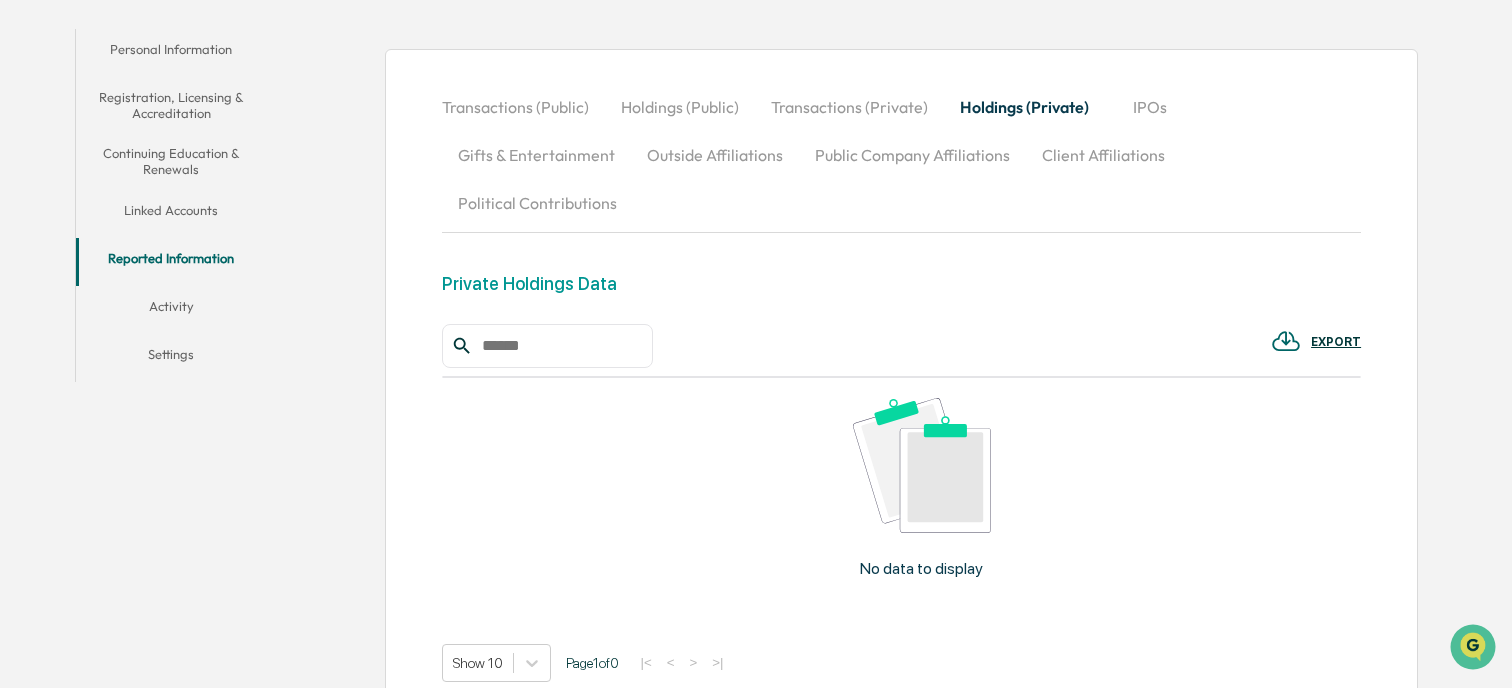 click on "IPOs" at bounding box center (1150, 107) 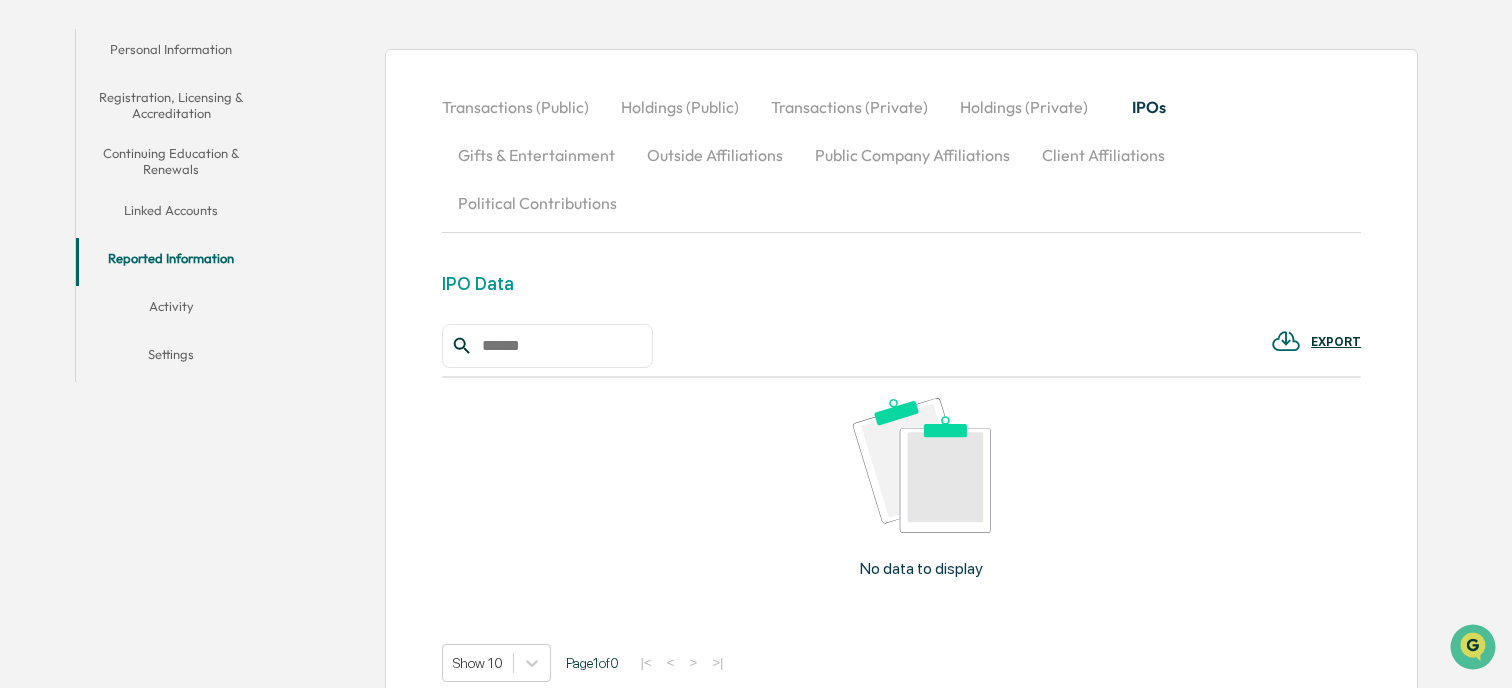 click on "Gifts & Entertainment" at bounding box center [536, 155] 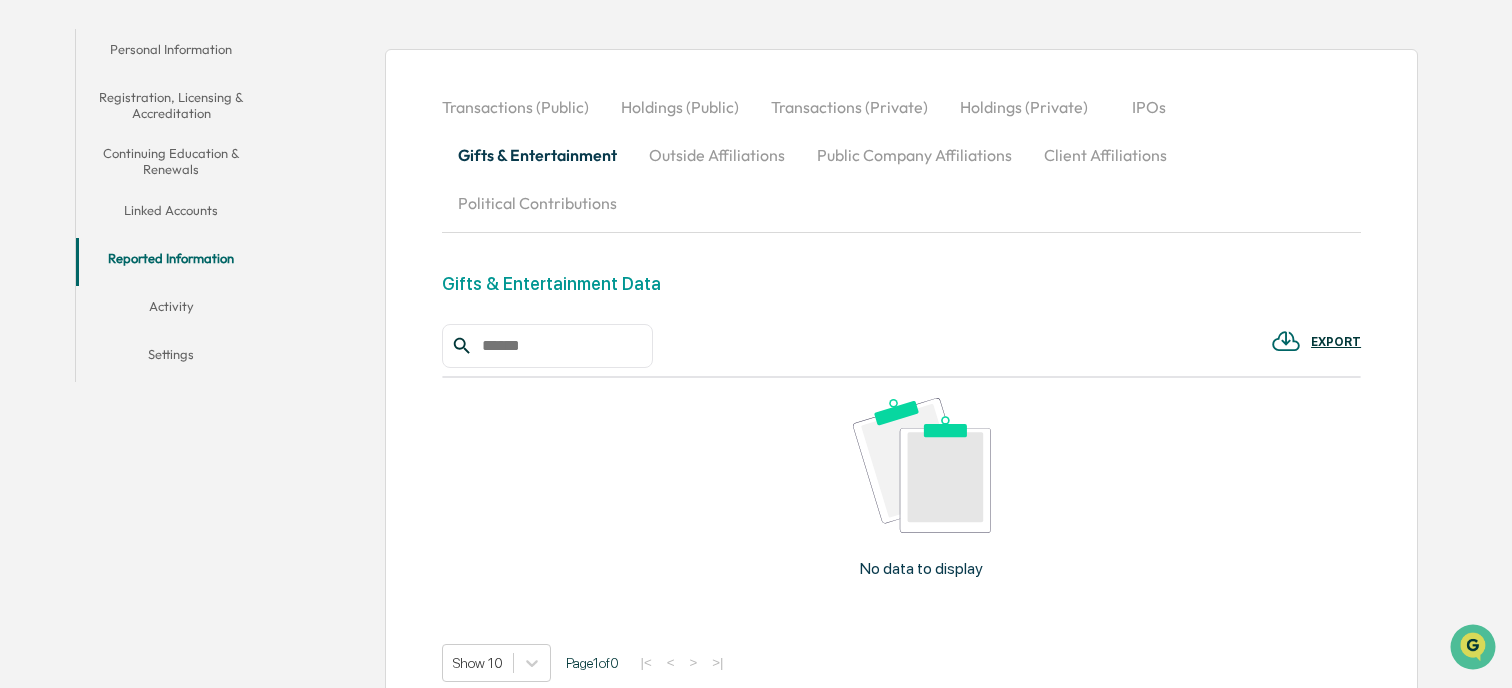 click on "Outside Affiliations" at bounding box center [717, 155] 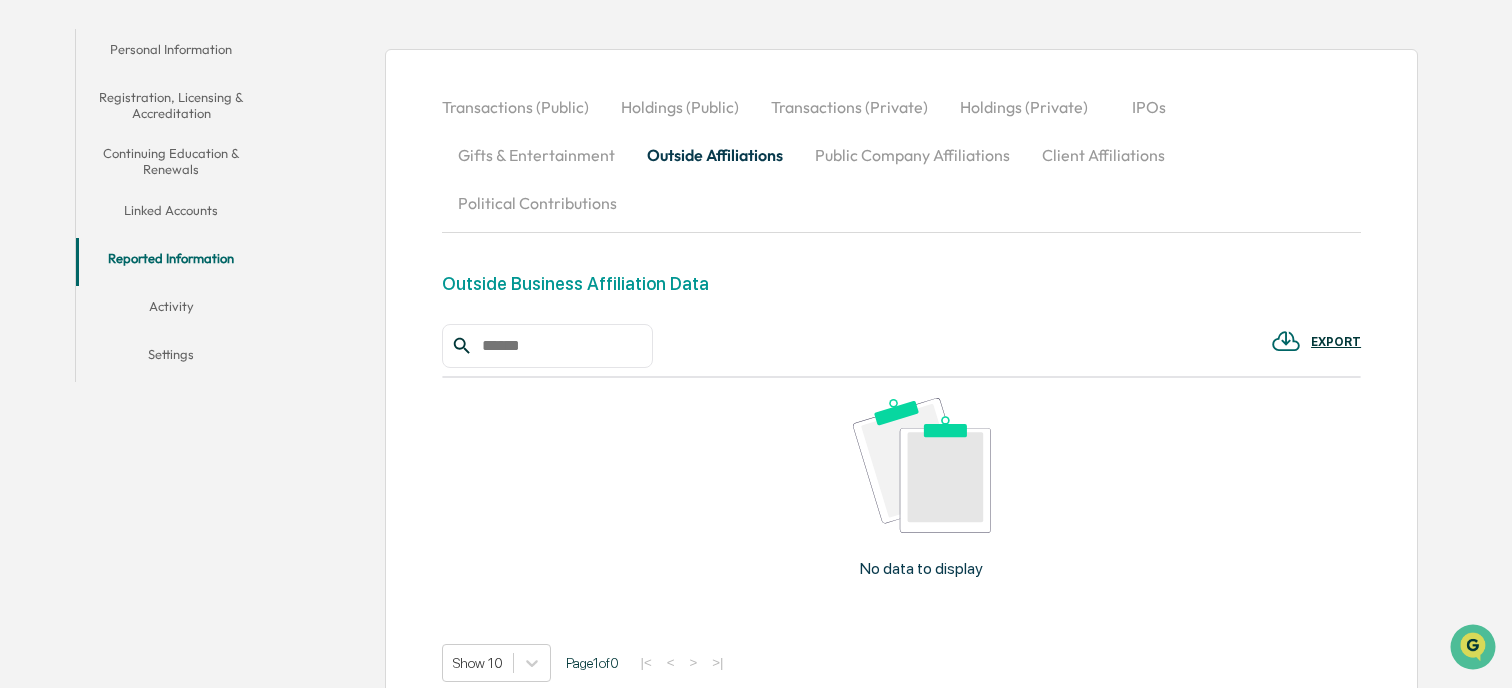 click on "Public Company Affiliations" at bounding box center (912, 155) 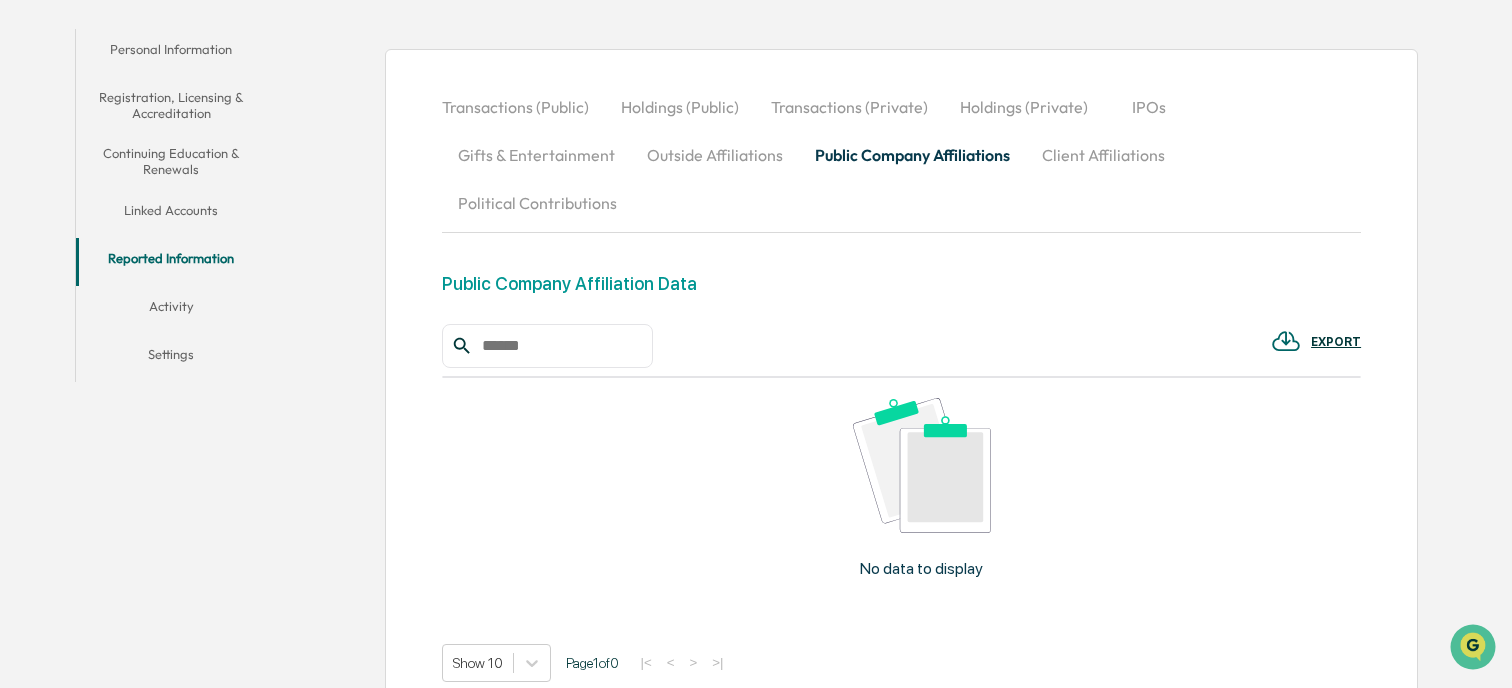 click on "Political Contributions" at bounding box center [537, 203] 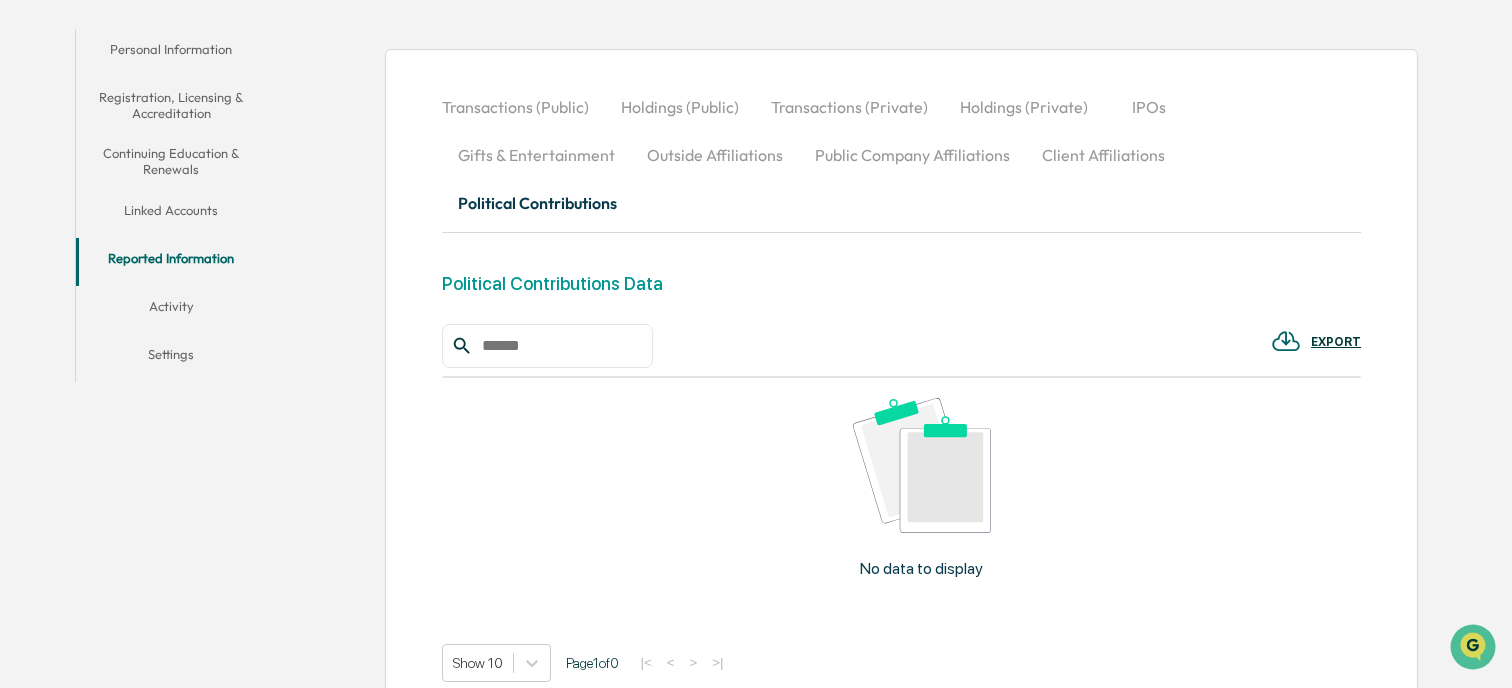 scroll, scrollTop: 490, scrollLeft: 0, axis: vertical 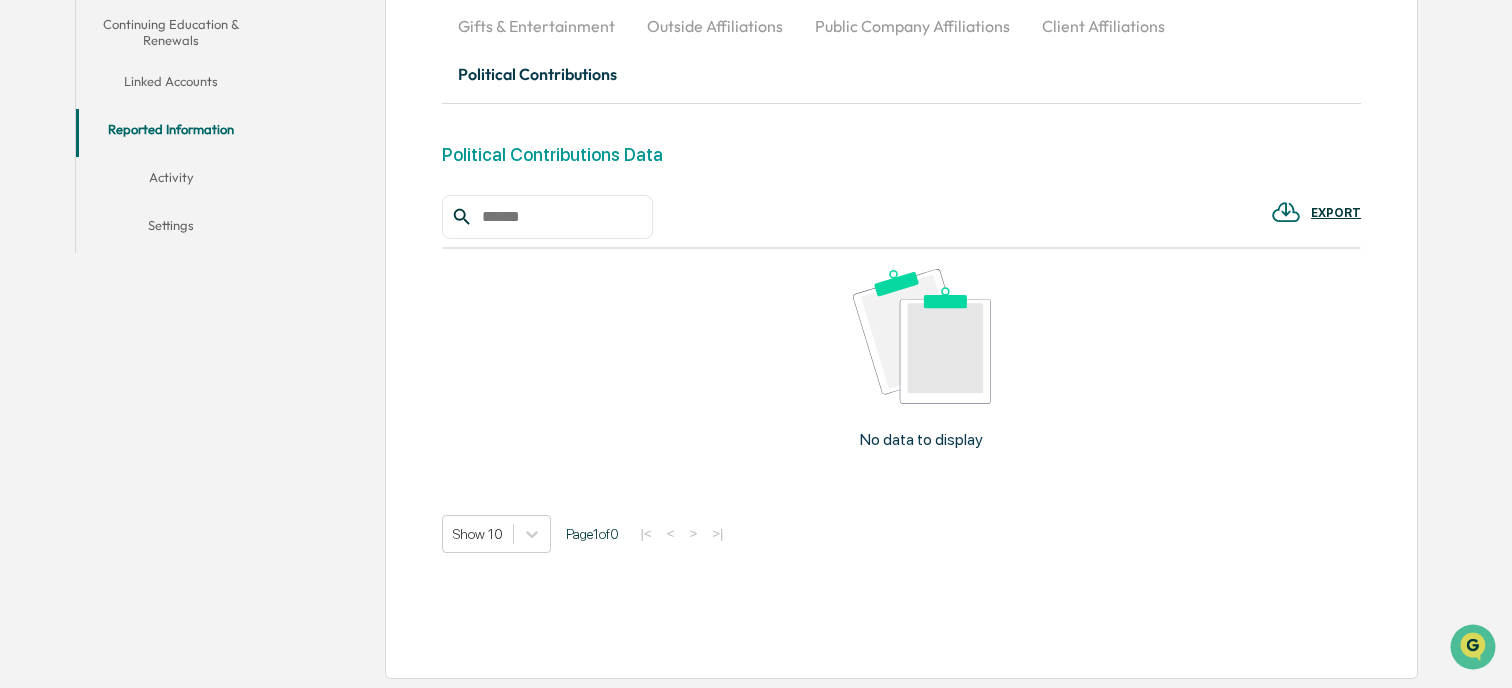 click on "No data to display" at bounding box center [921, 366] 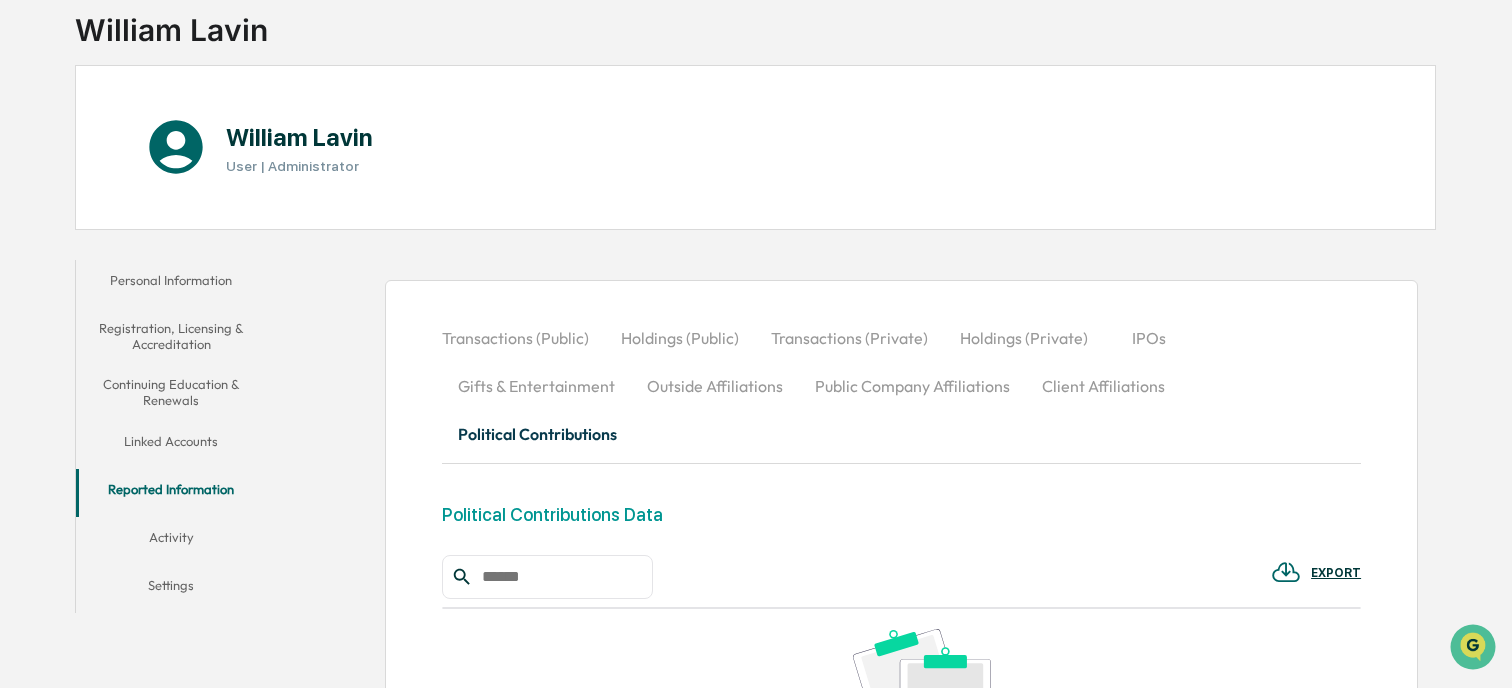 scroll, scrollTop: 98, scrollLeft: 0, axis: vertical 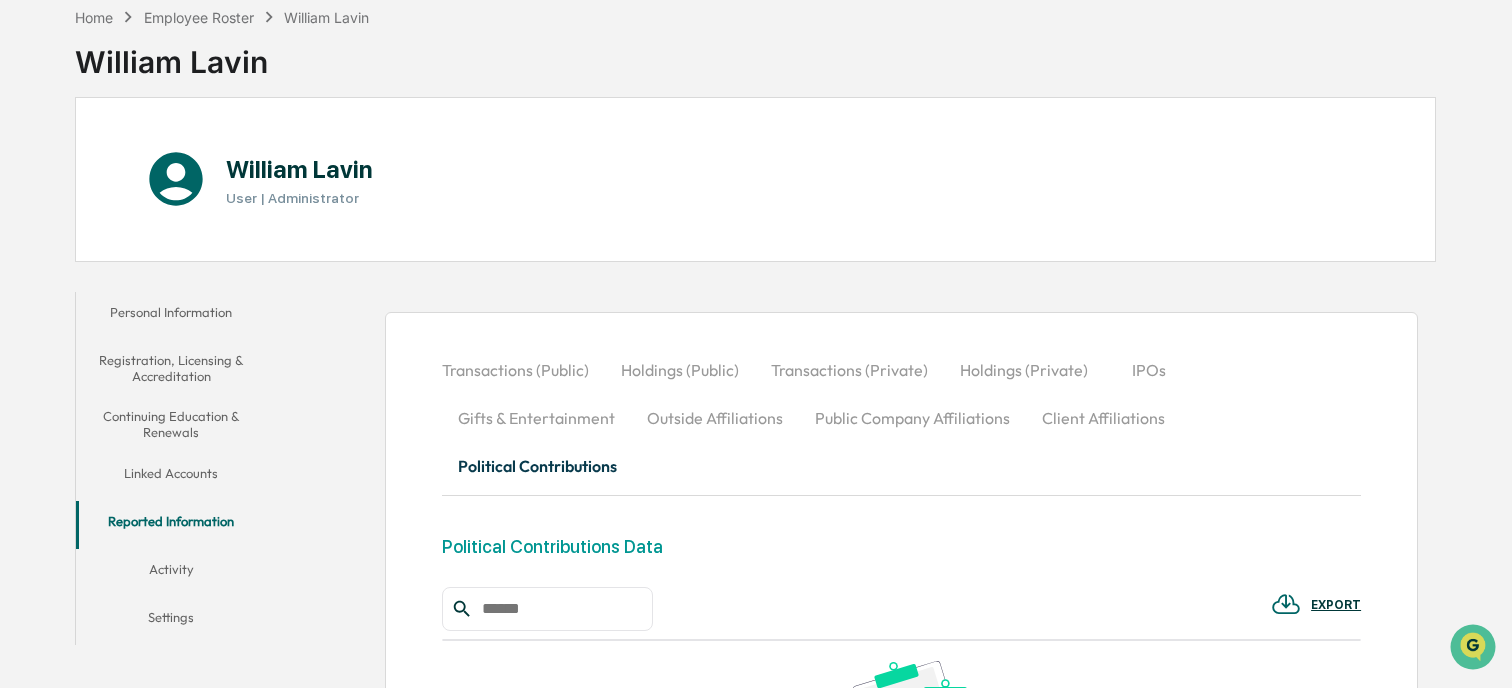 click on "Transactions (Public) Holdings (Public) Transactions (Private) Holdings (Private) IPOs Gifts & Entertainment Outside Affiliations Public Company Affiliations Client Affiliations Political Contributions Political Contributions Data EXPORT No data to display Show 10 Page  1  of  0   |<   <   >   >|" at bounding box center [901, 692] 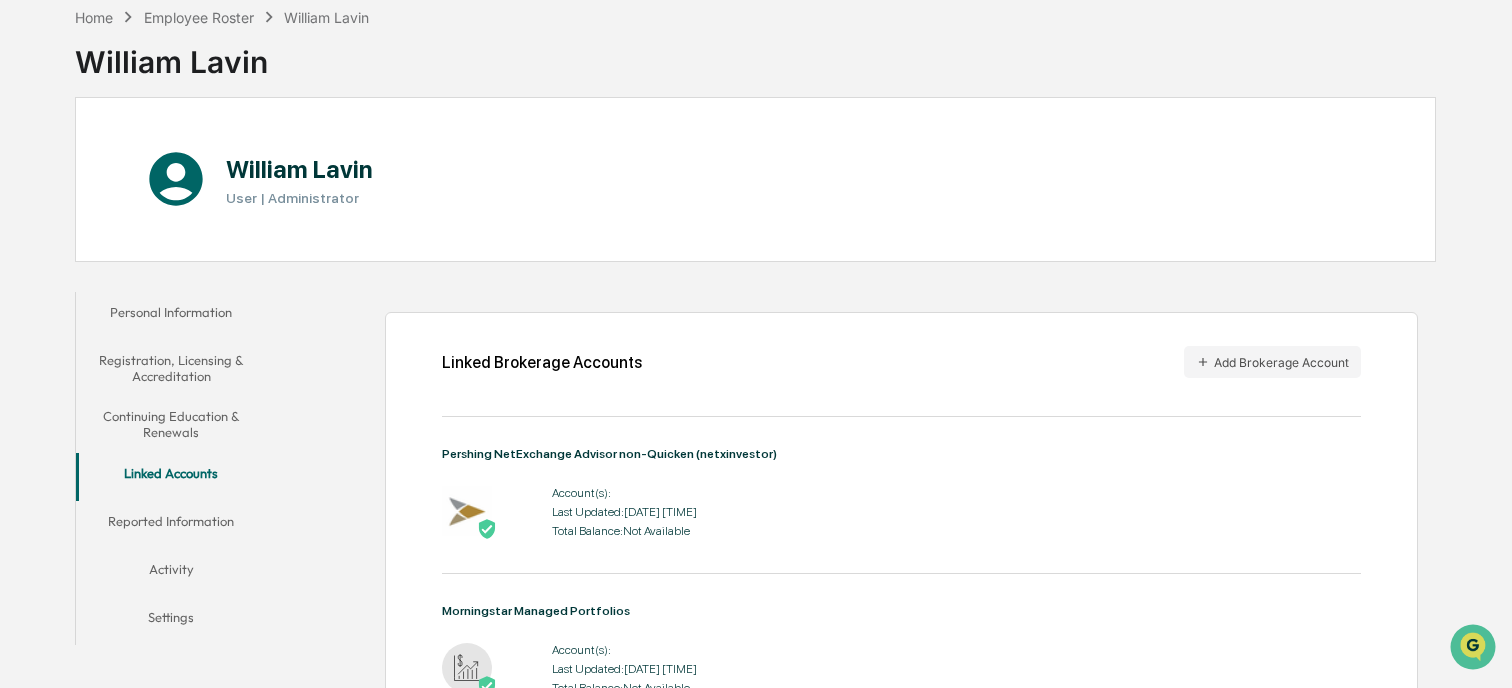 scroll, scrollTop: 218, scrollLeft: 0, axis: vertical 